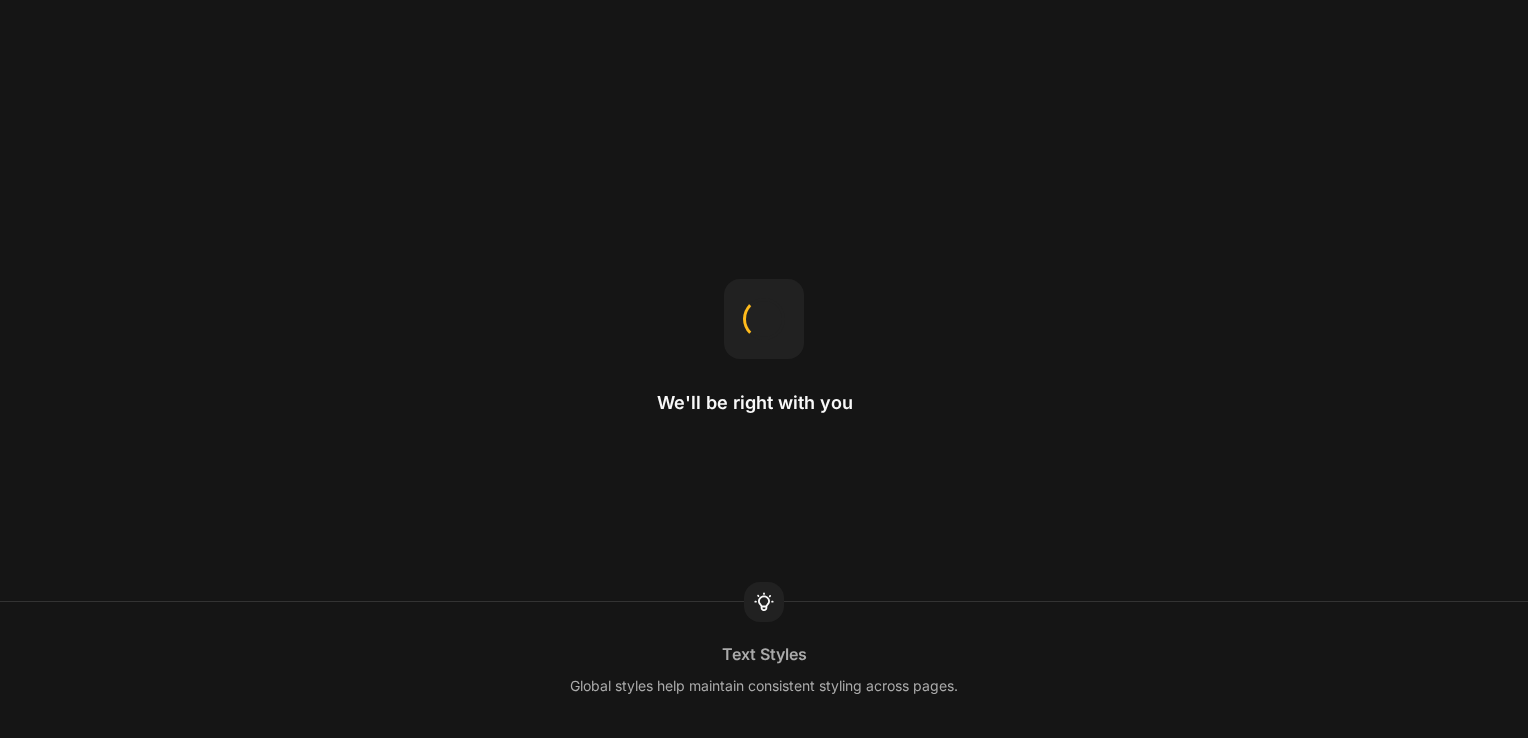 scroll, scrollTop: 0, scrollLeft: 0, axis: both 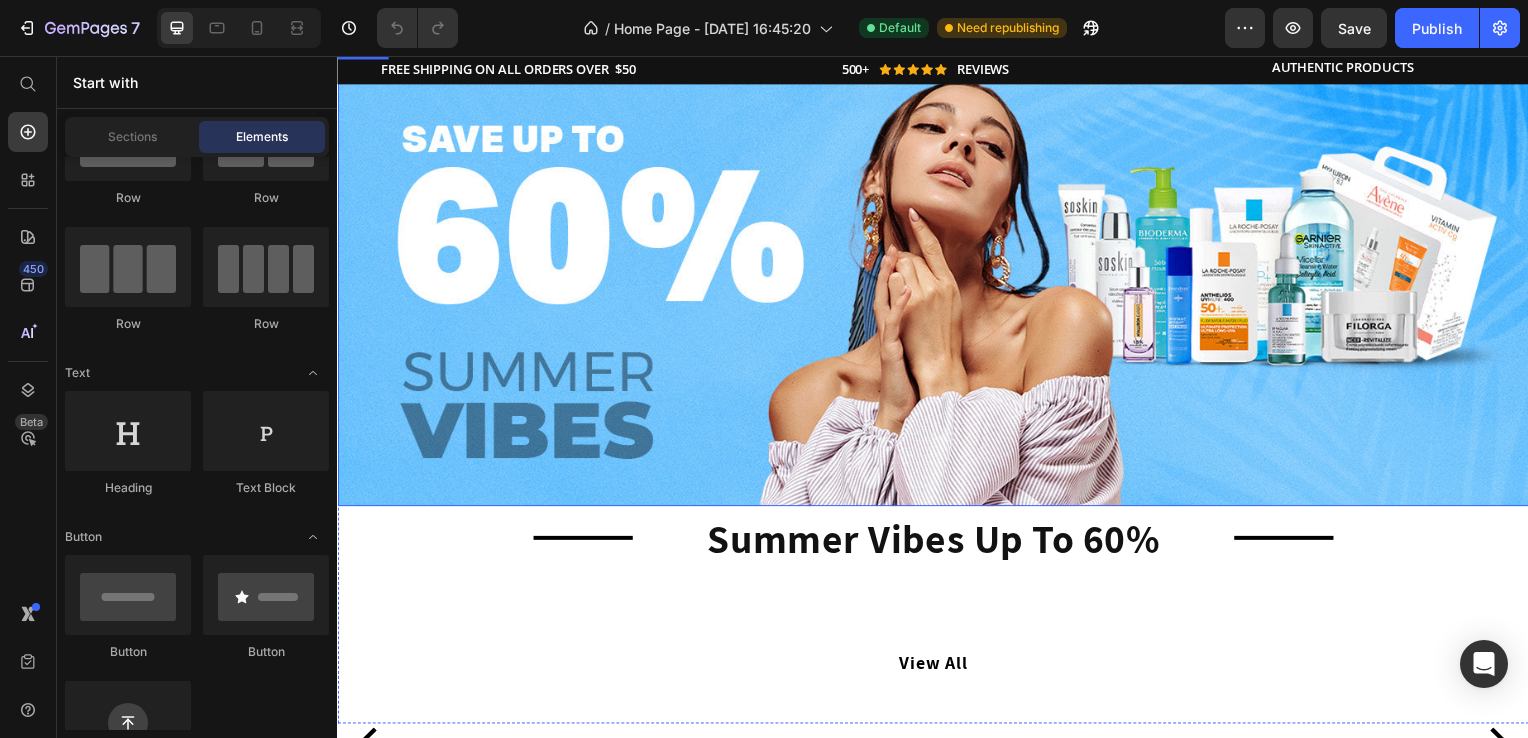 click at bounding box center [937, 285] 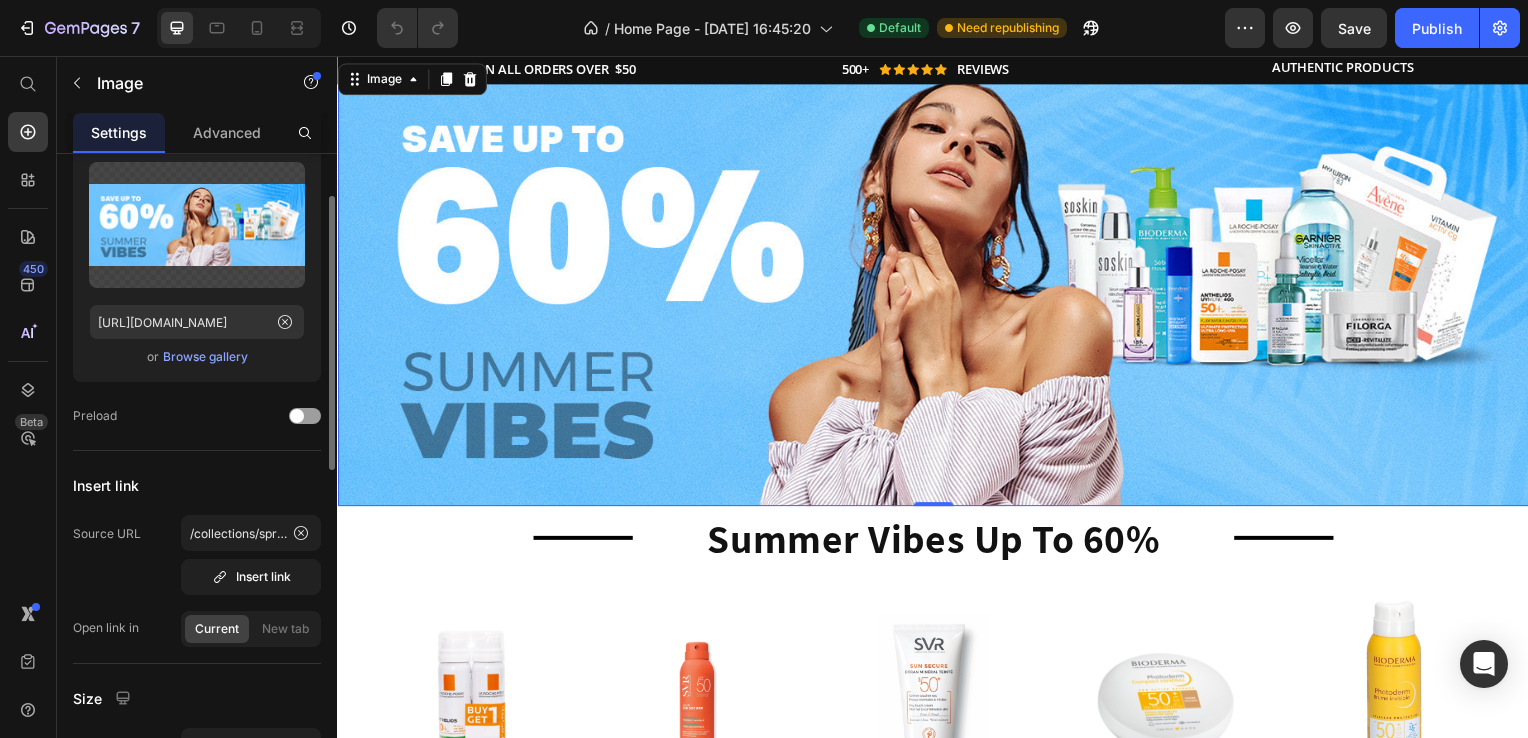 scroll, scrollTop: 235, scrollLeft: 0, axis: vertical 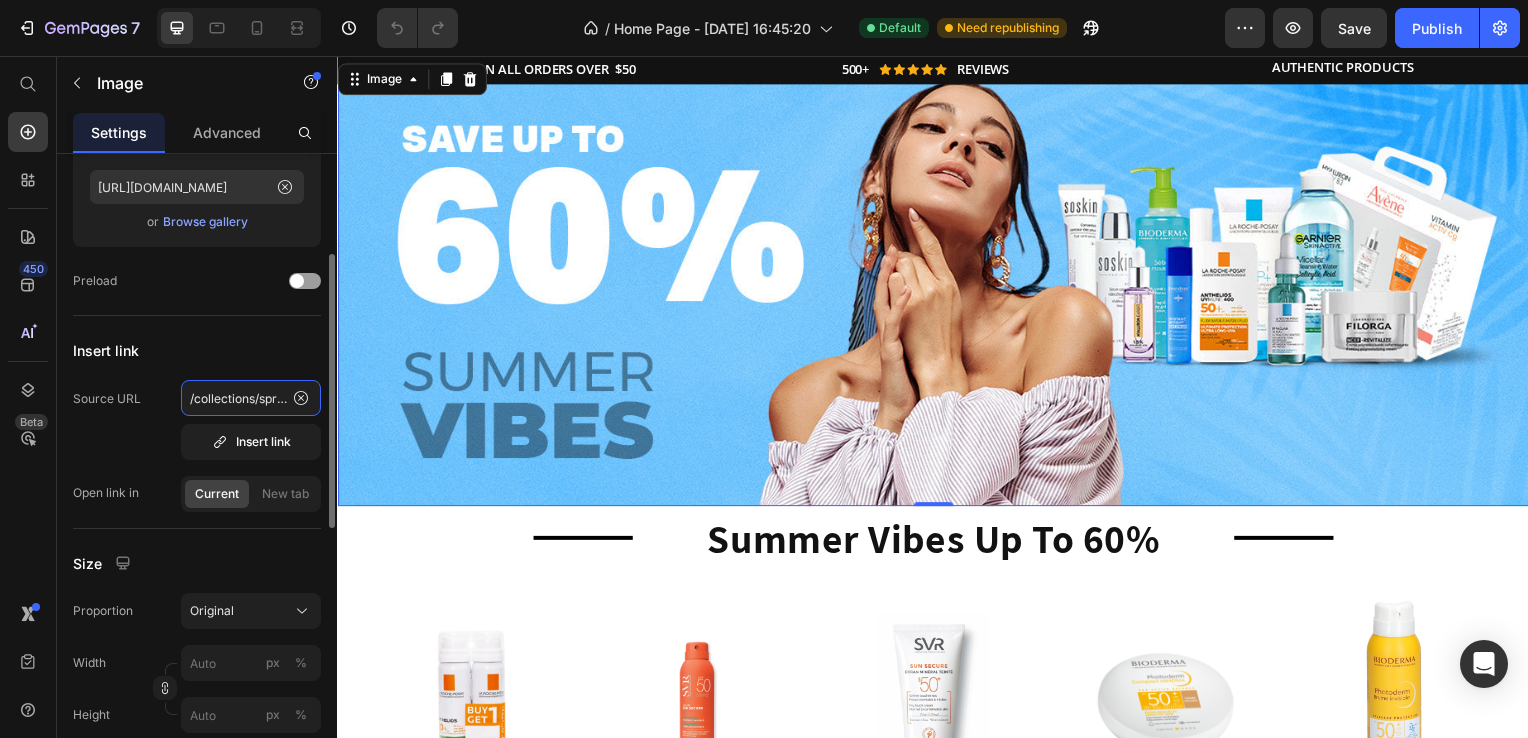 click on "/collections/spring-sale-up-to-40-off" 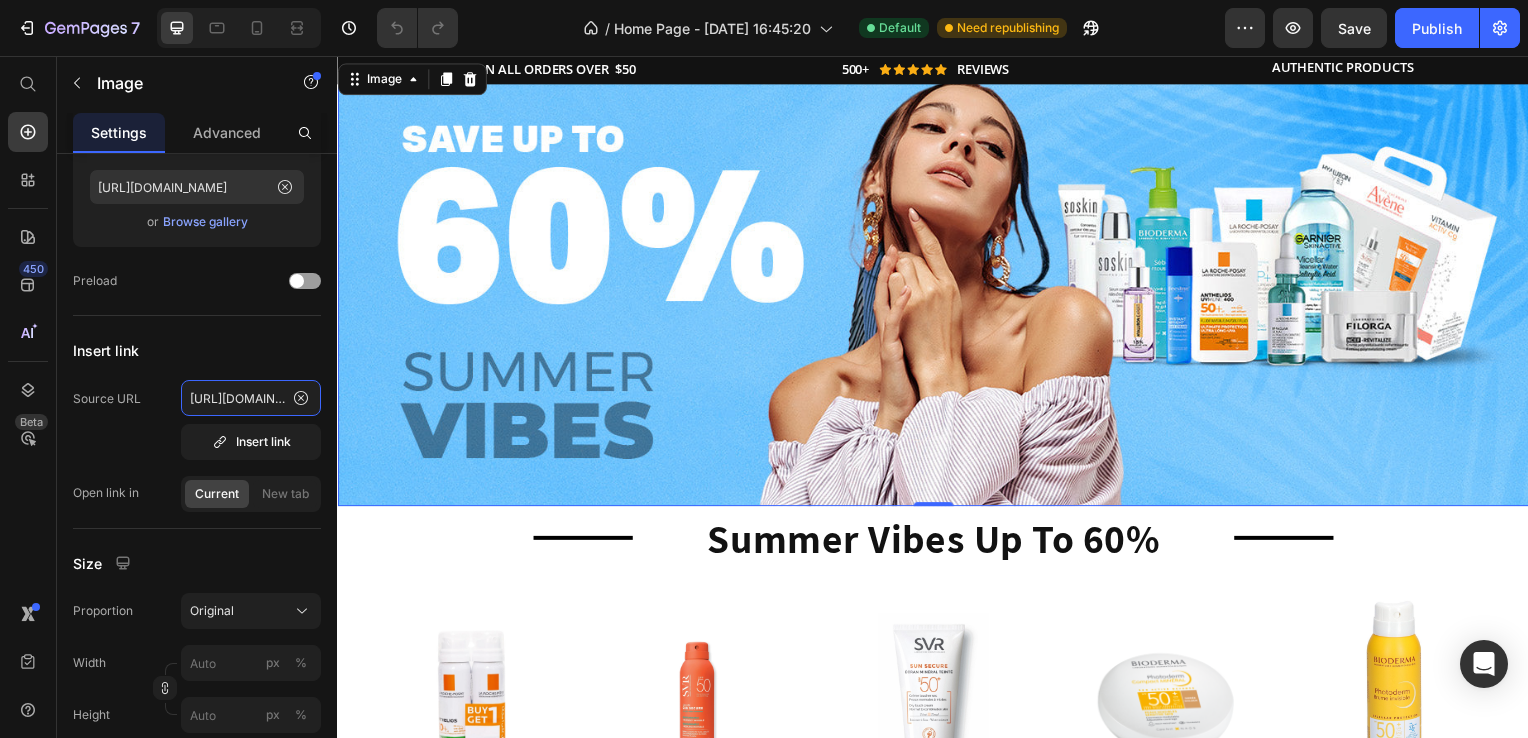 scroll, scrollTop: 0, scrollLeft: 208, axis: horizontal 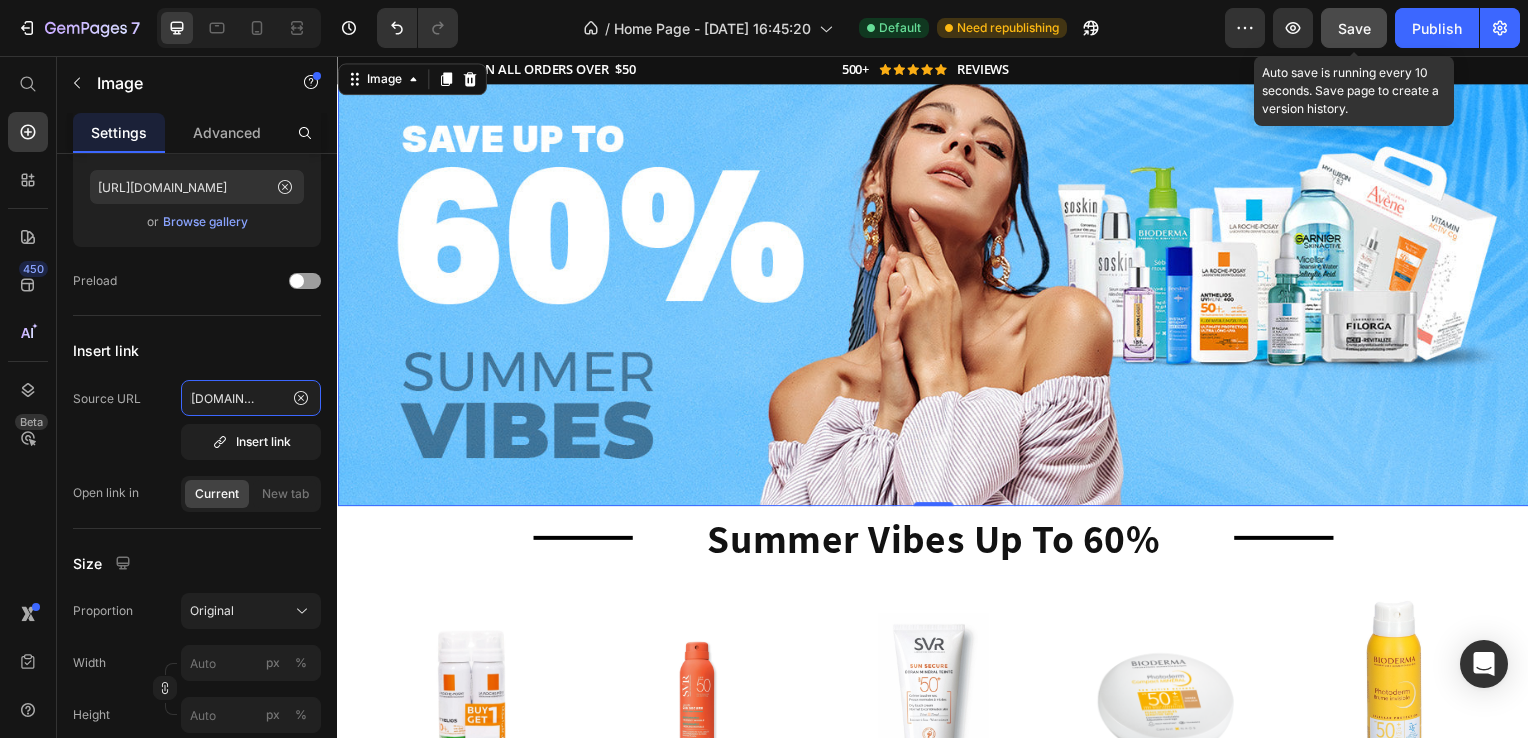 type on "[URL][DOMAIN_NAME]" 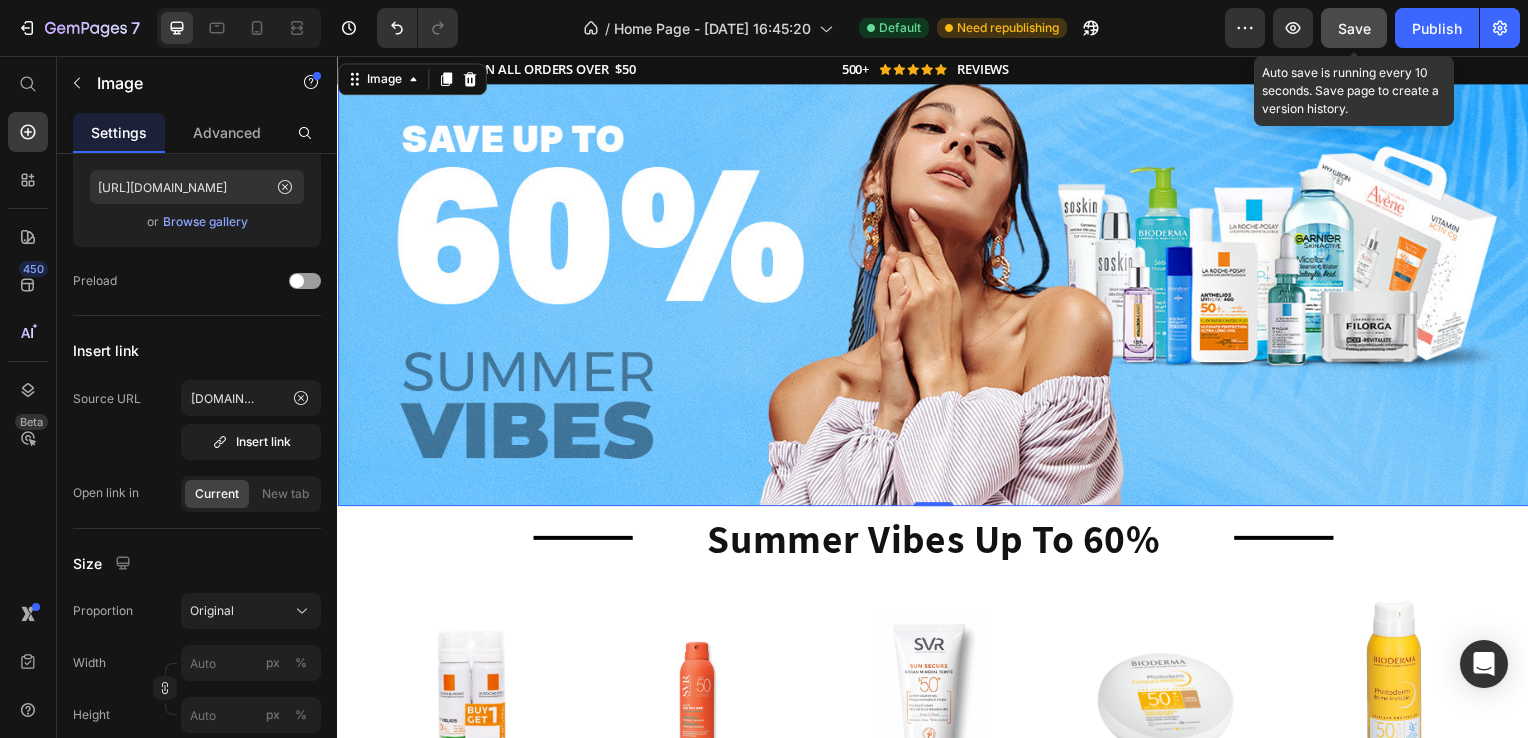 click on "Save" at bounding box center [1354, 28] 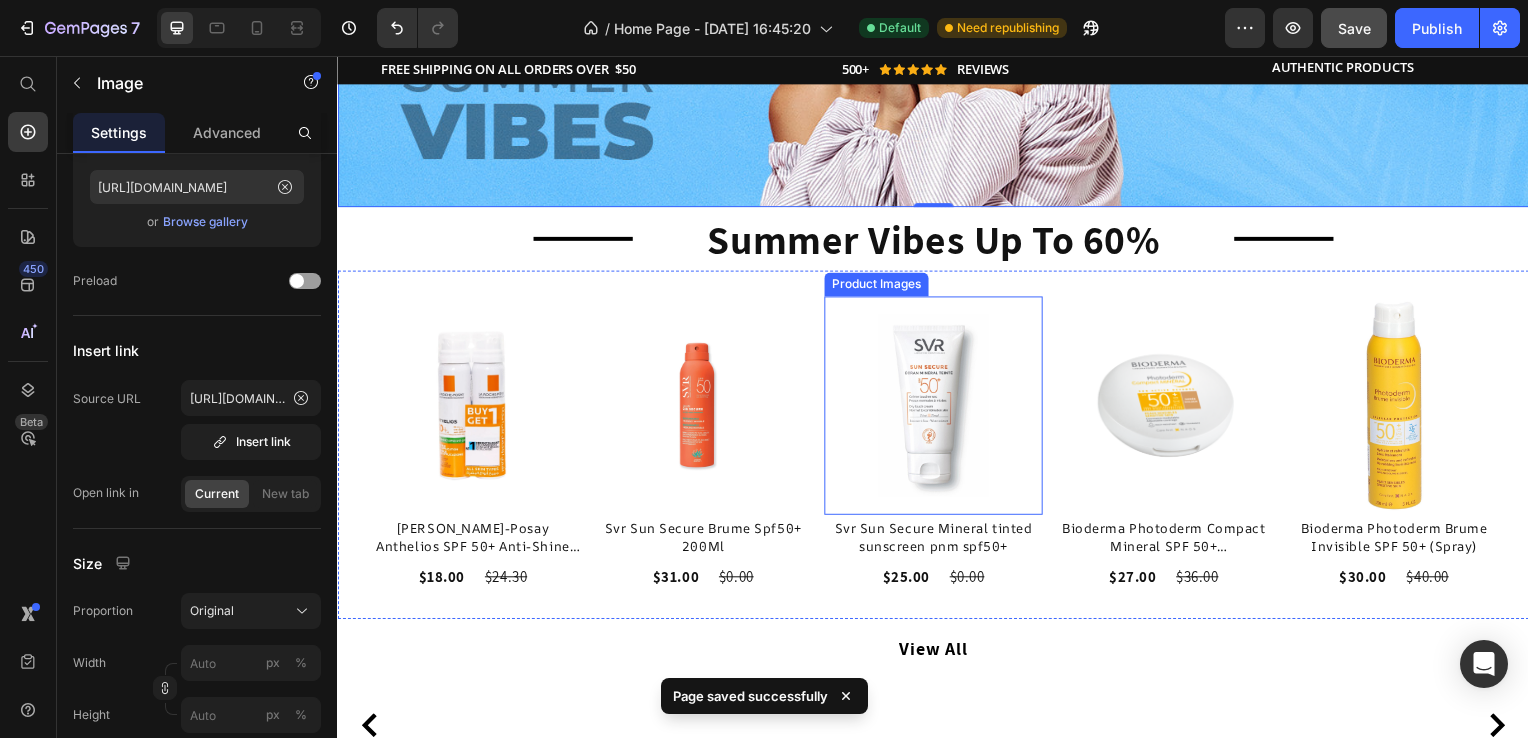 scroll, scrollTop: 1566, scrollLeft: 0, axis: vertical 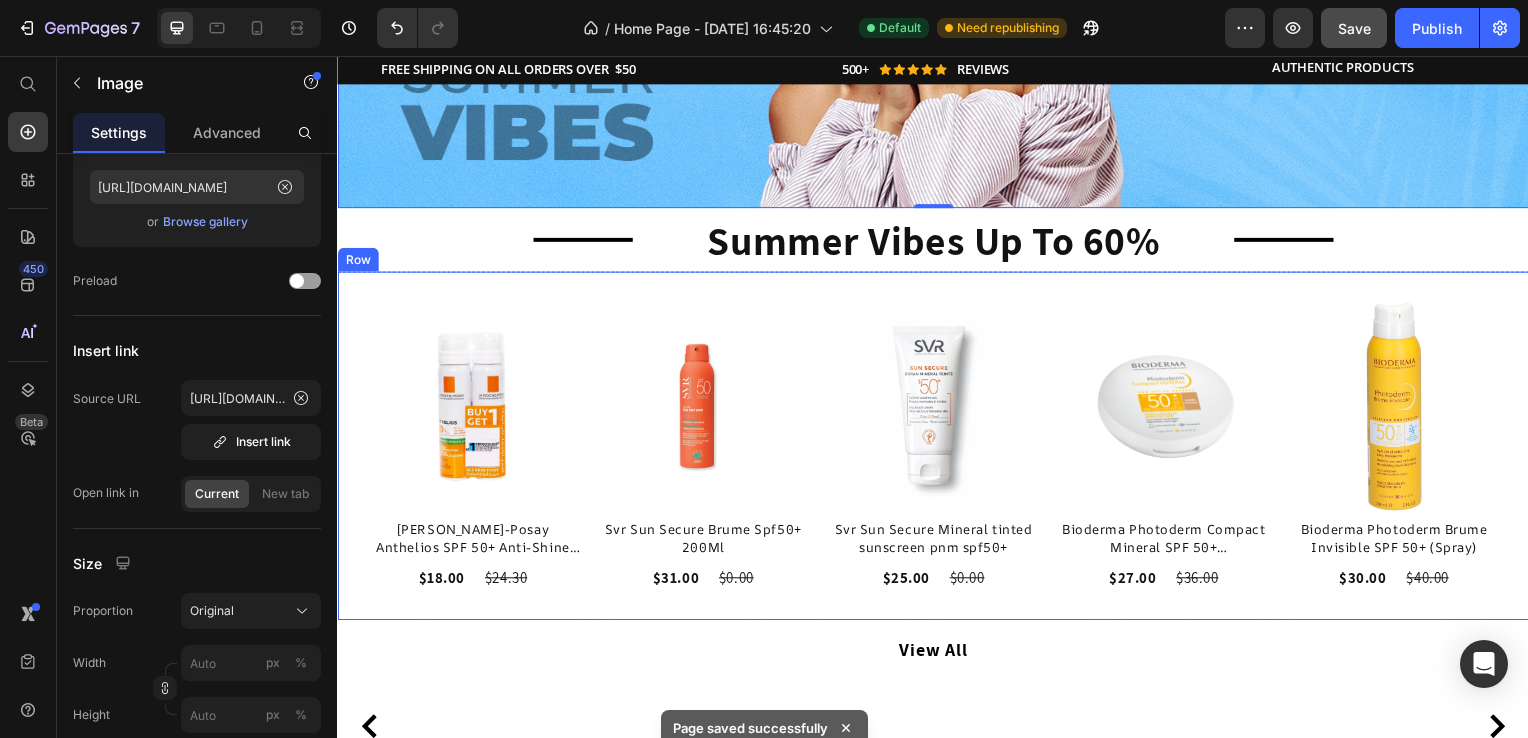 click on "Product Images [PERSON_NAME]-Posay Anthelios SPF 50+ Anti-Shine Invisible Face Mist – 75ml x 2 (Buy 1 Get 1) Product Title $18.00 Product Price $24.30 Product Price Row Row" at bounding box center (473, 449) 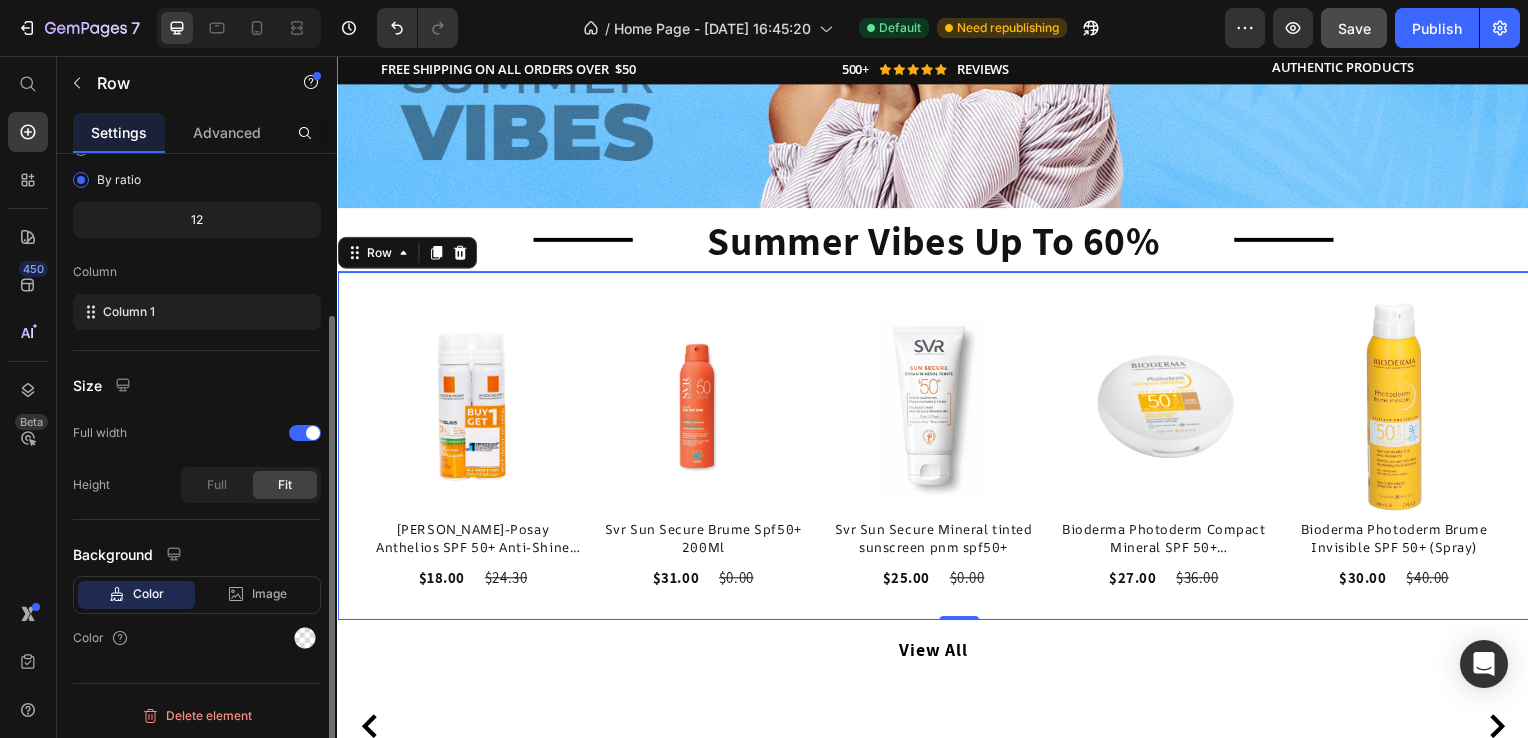 scroll, scrollTop: 0, scrollLeft: 0, axis: both 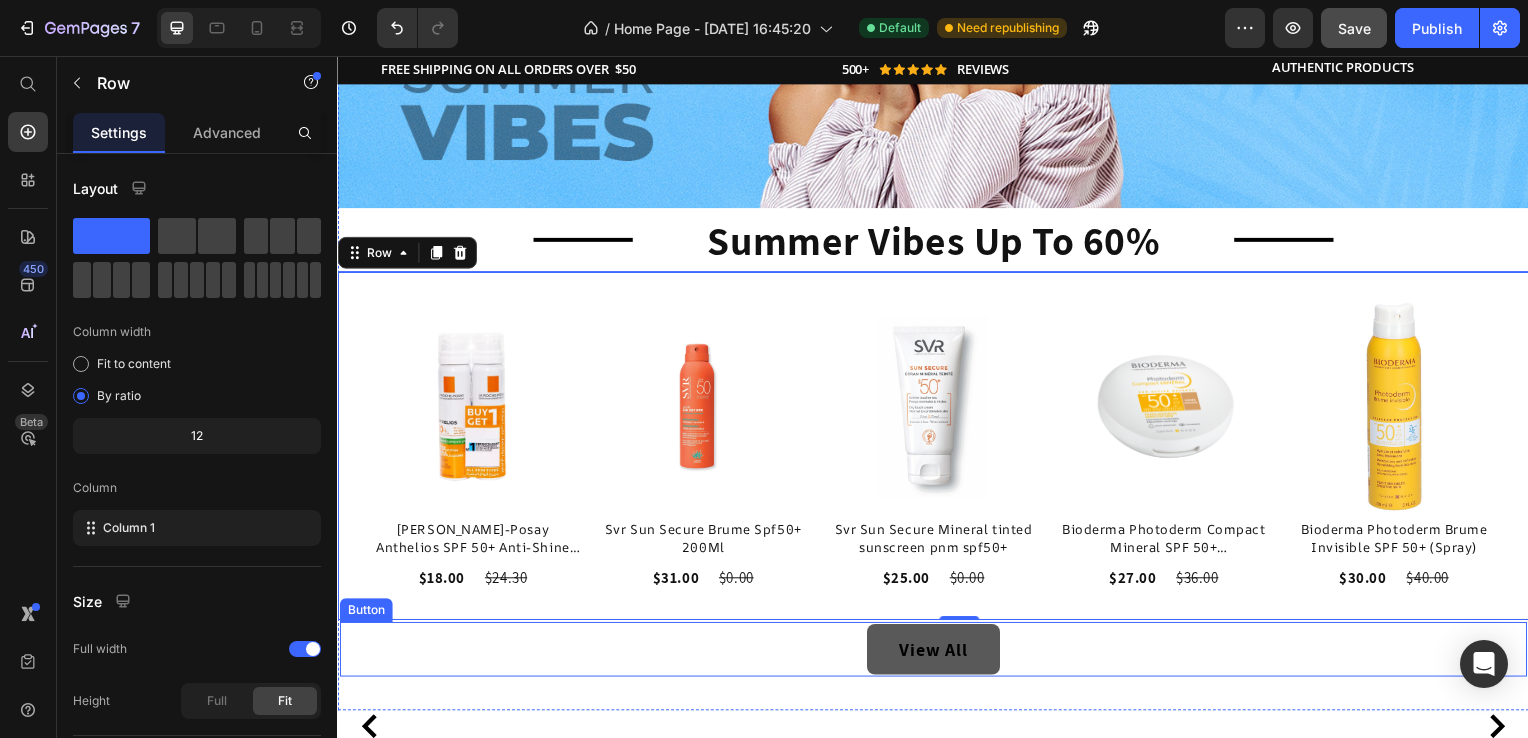 click on "View All" at bounding box center (937, 654) 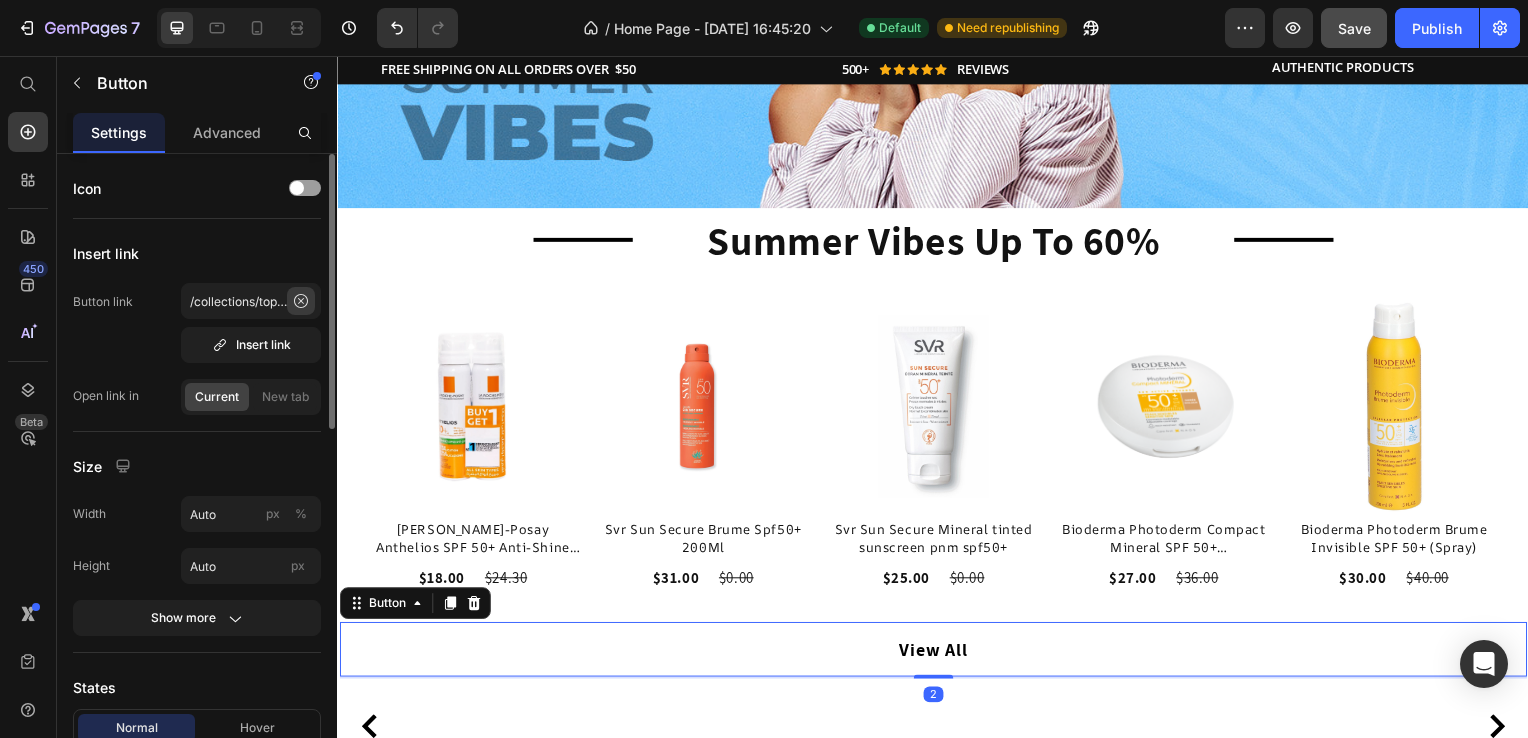 click 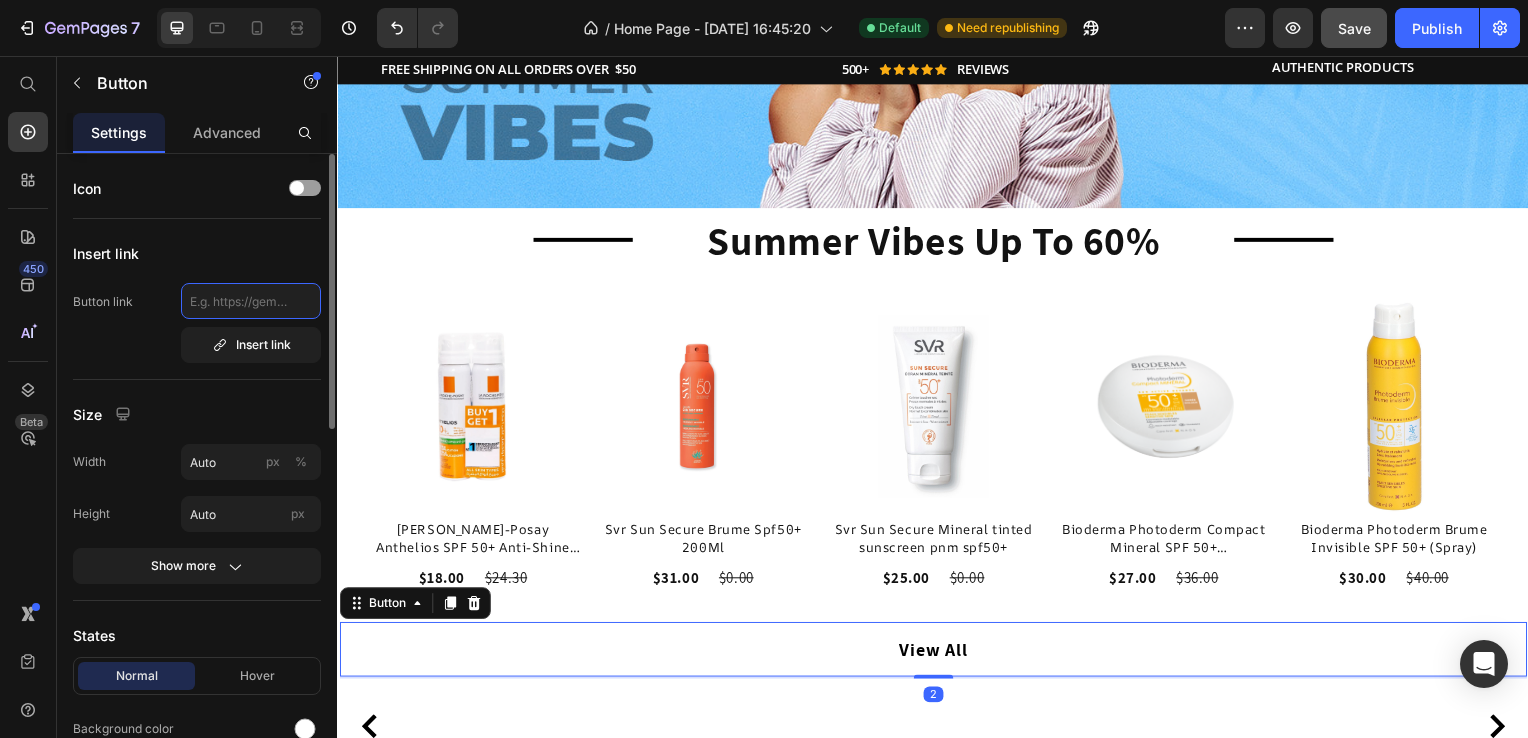 scroll, scrollTop: 0, scrollLeft: 0, axis: both 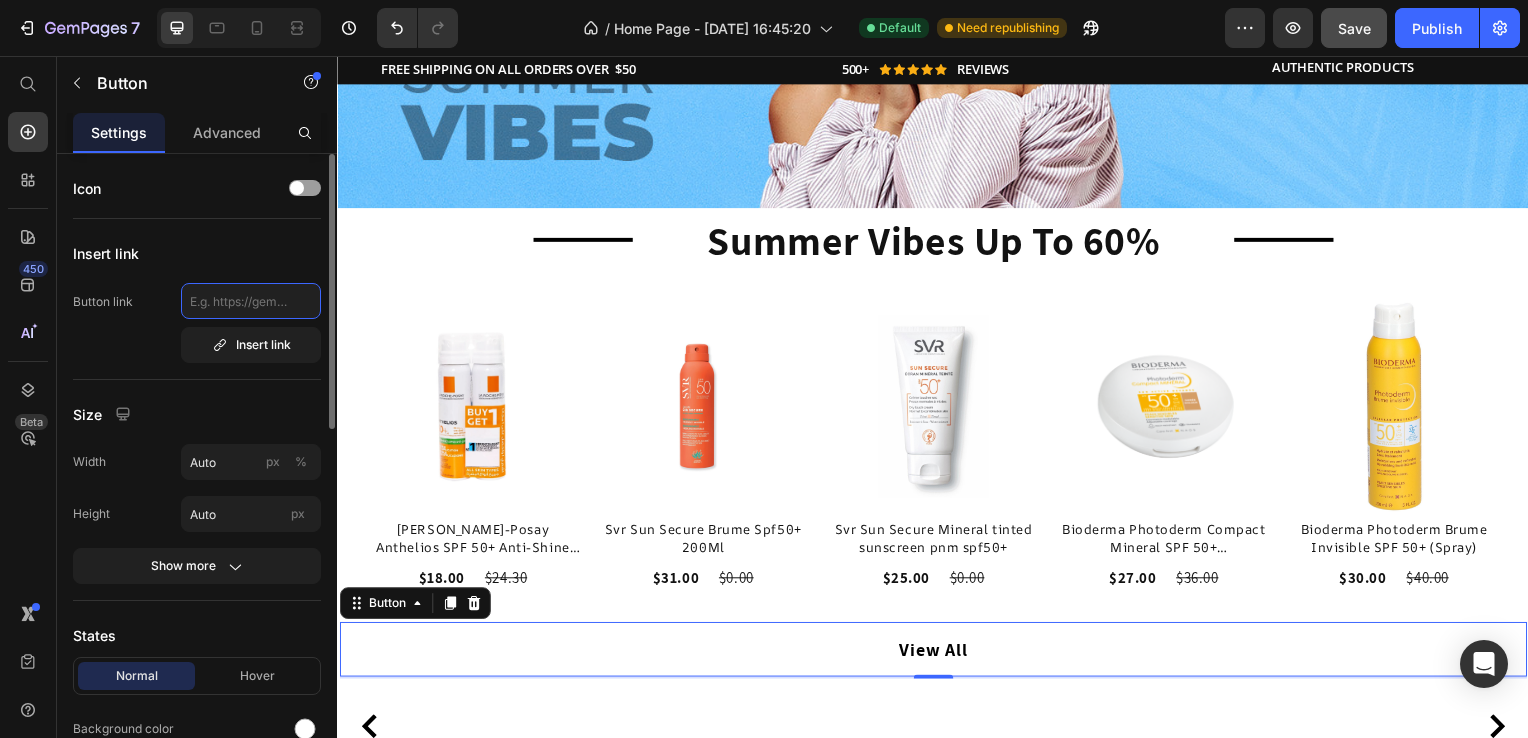 click 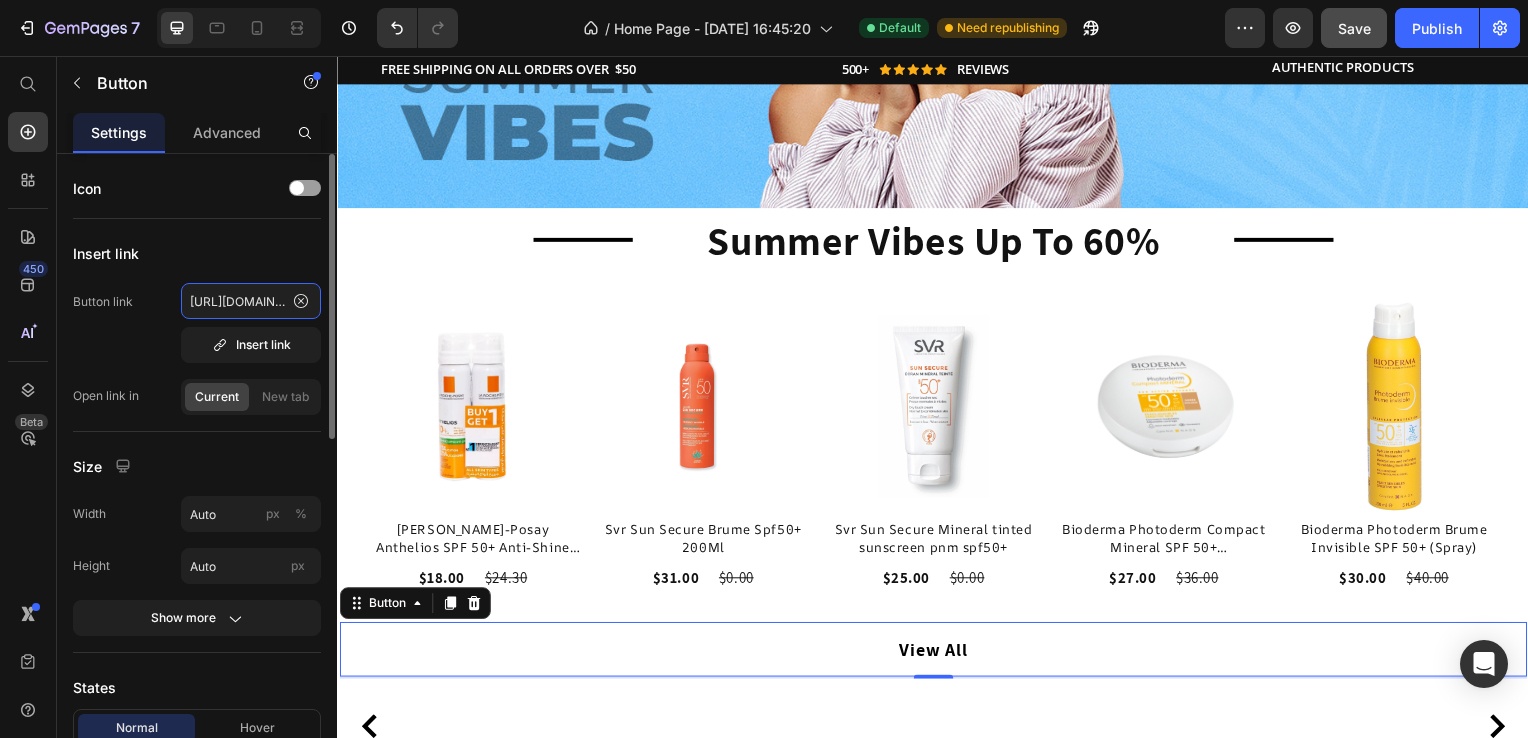 scroll, scrollTop: 0, scrollLeft: 208, axis: horizontal 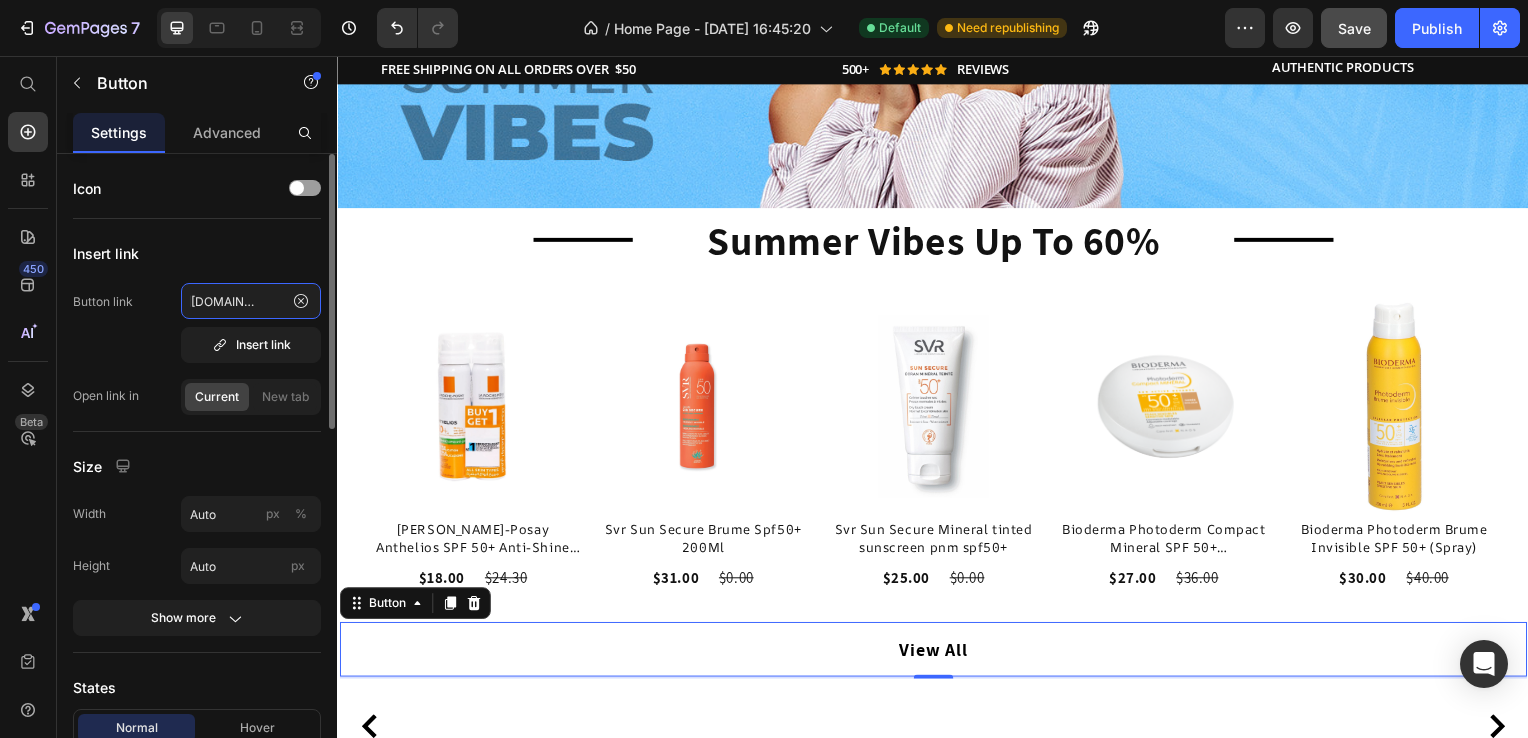 type on "[URL][DOMAIN_NAME]" 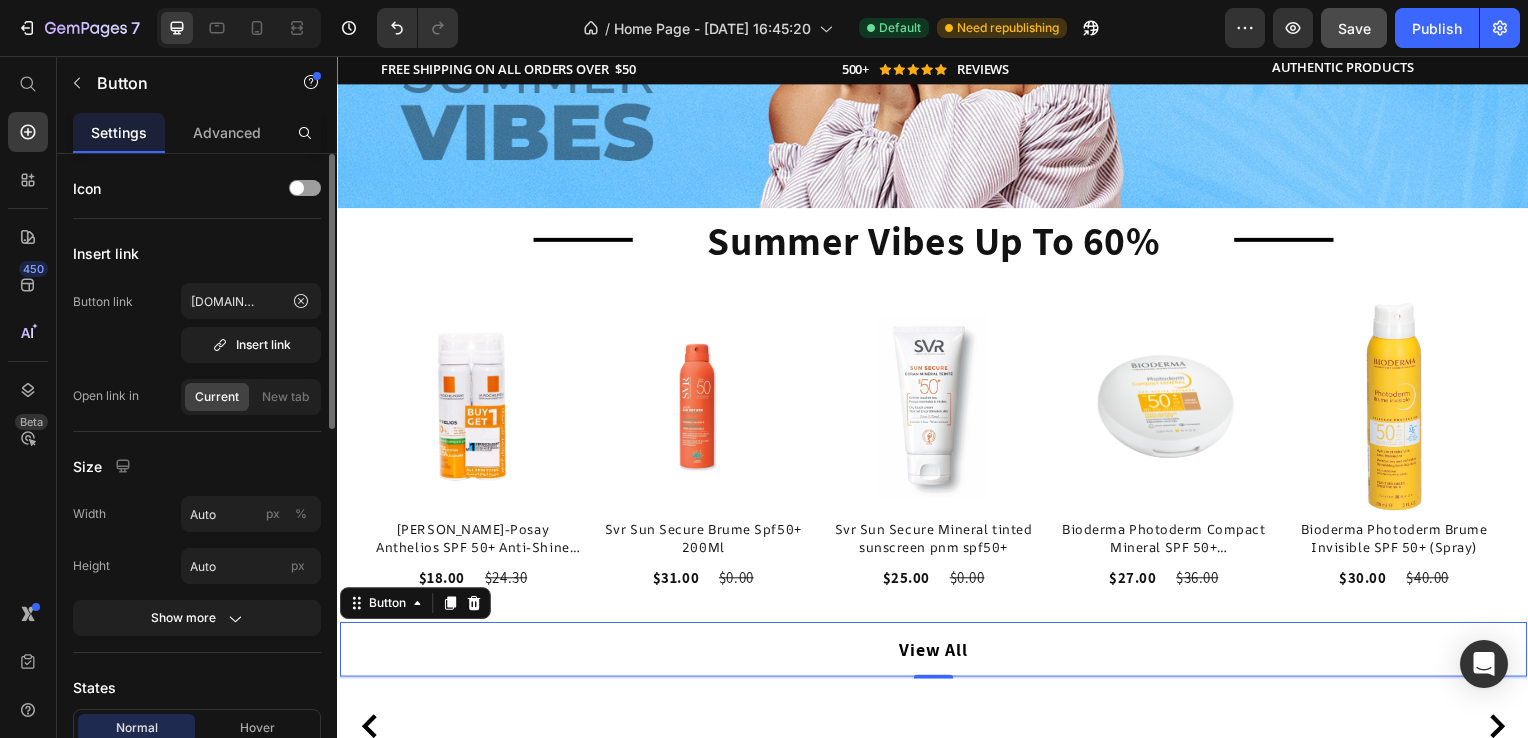 click on "Button link [URL][DOMAIN_NAME]  Insert link" at bounding box center (197, 323) 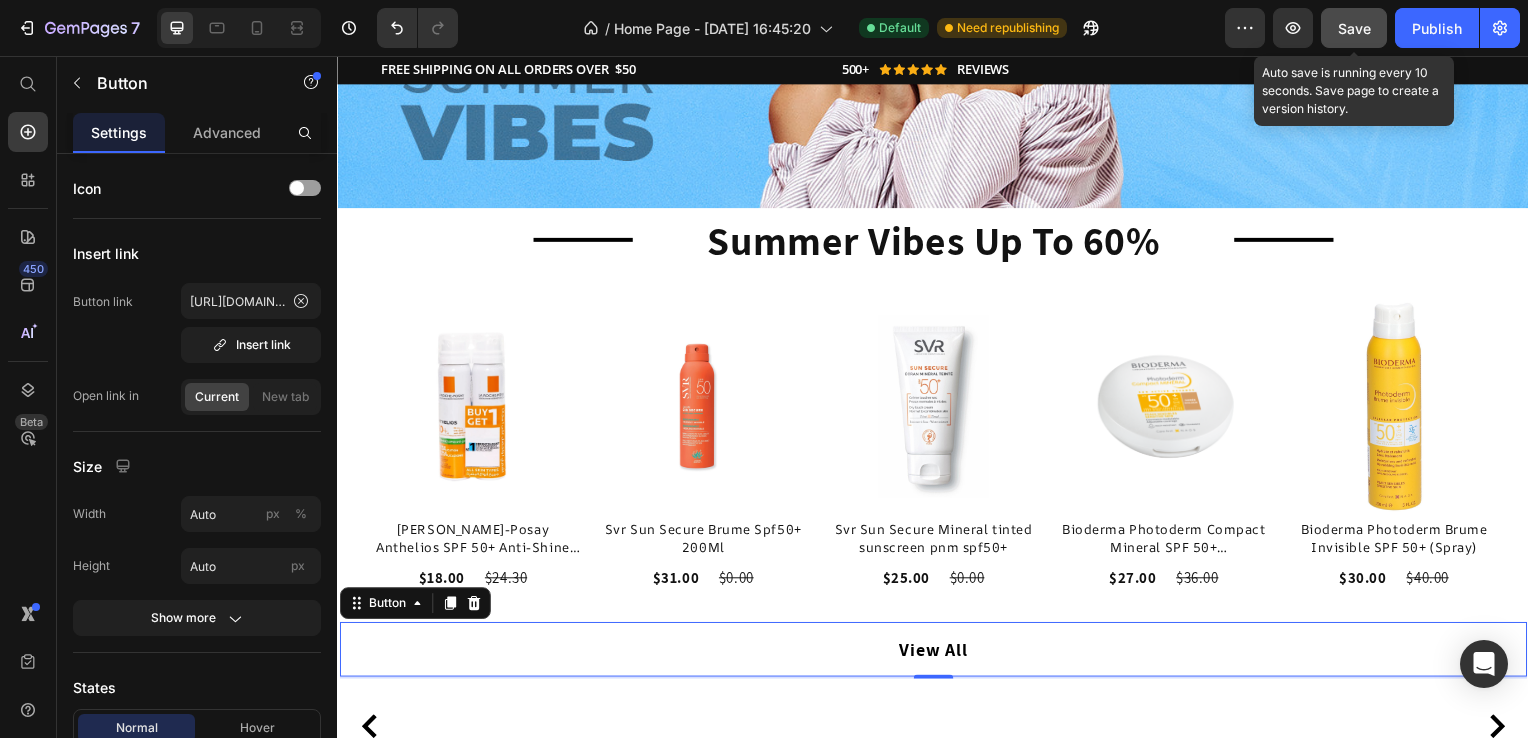 click on "Save" at bounding box center (1354, 28) 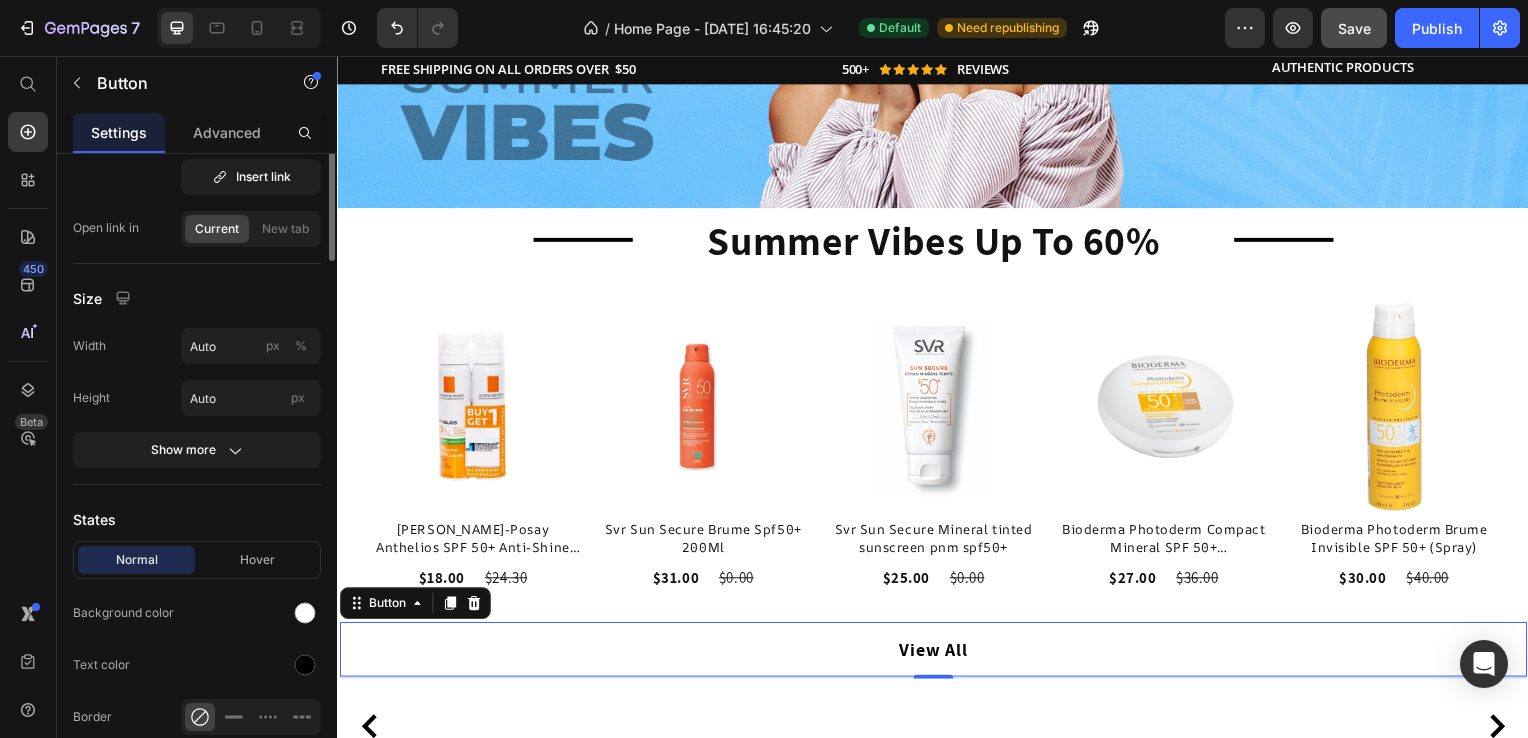 scroll, scrollTop: 0, scrollLeft: 0, axis: both 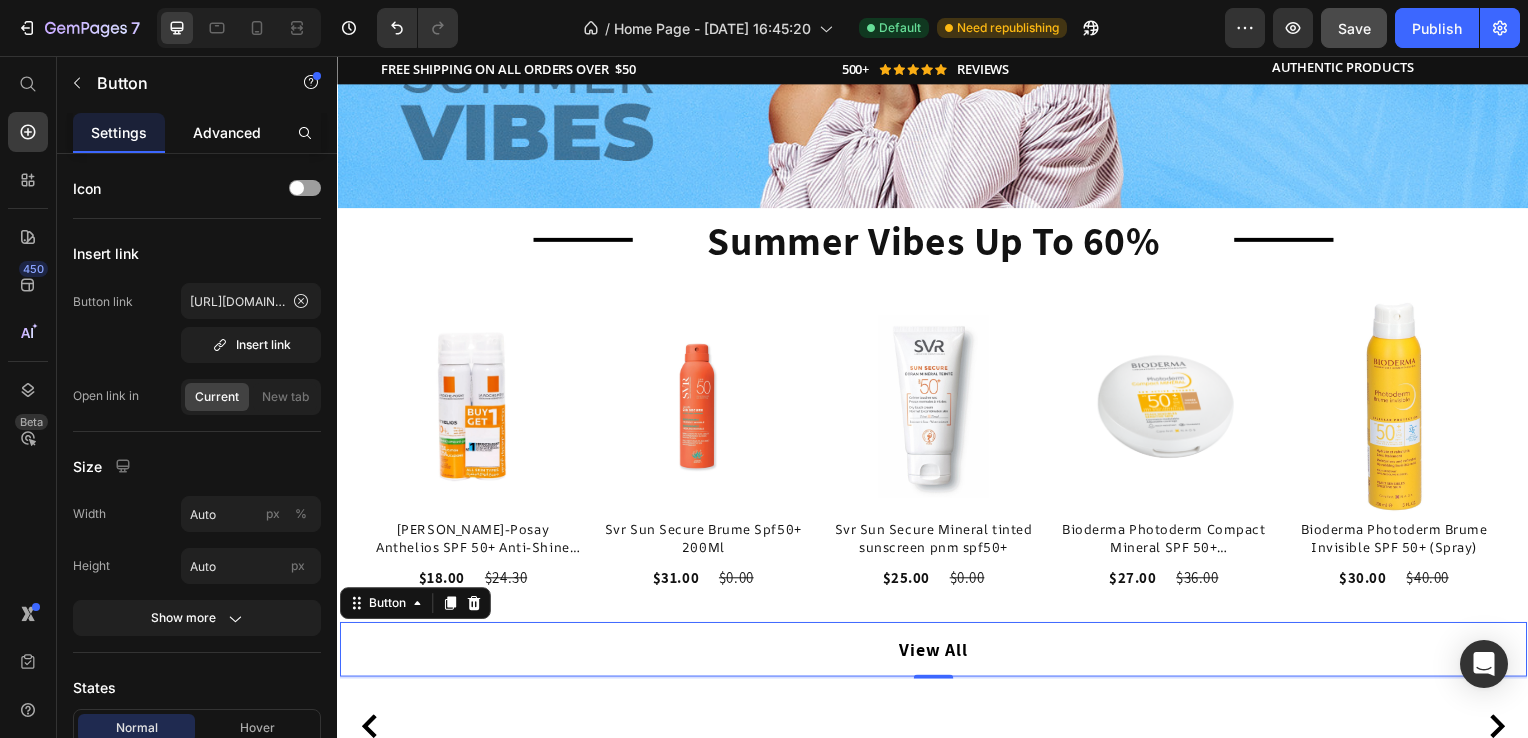 click on "Advanced" at bounding box center [227, 132] 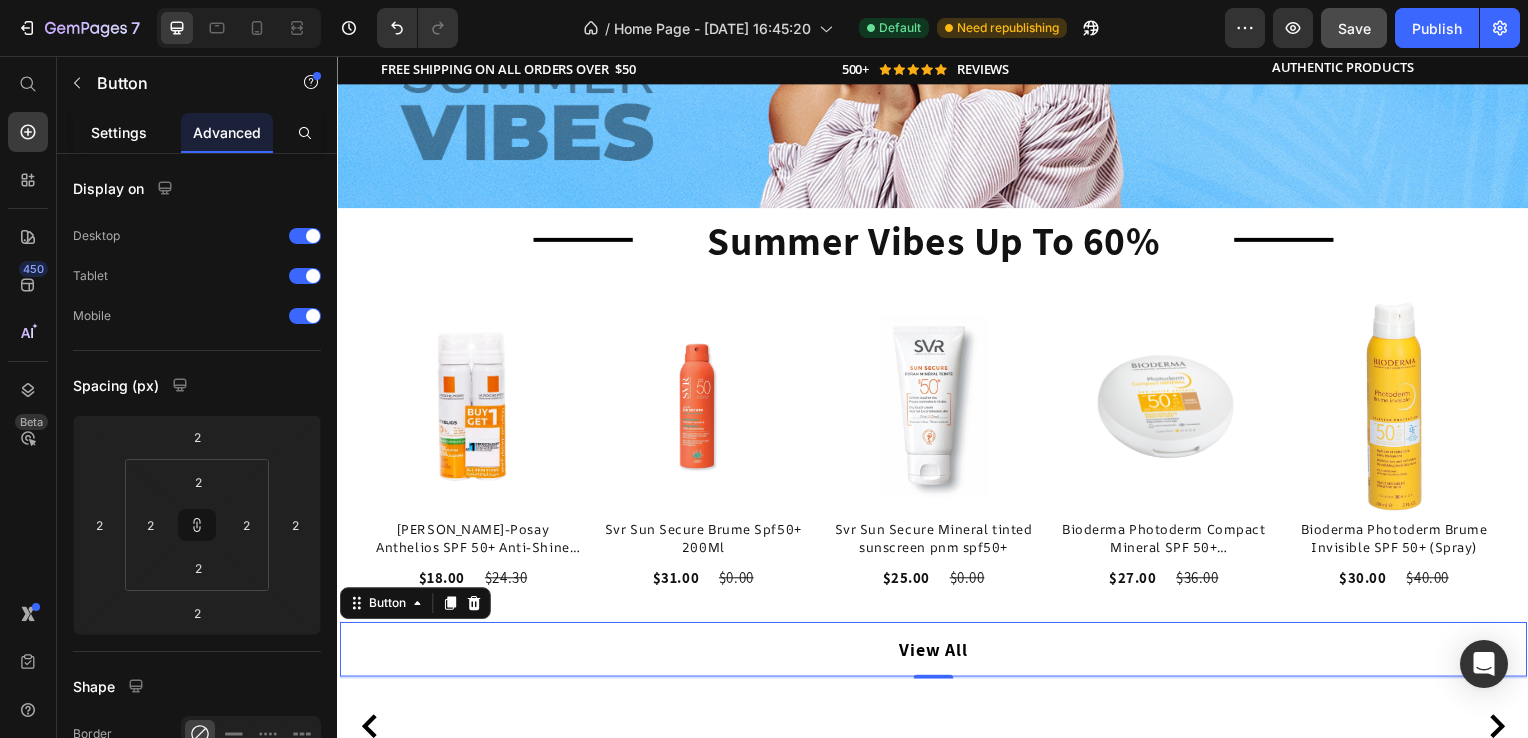 click on "Settings" 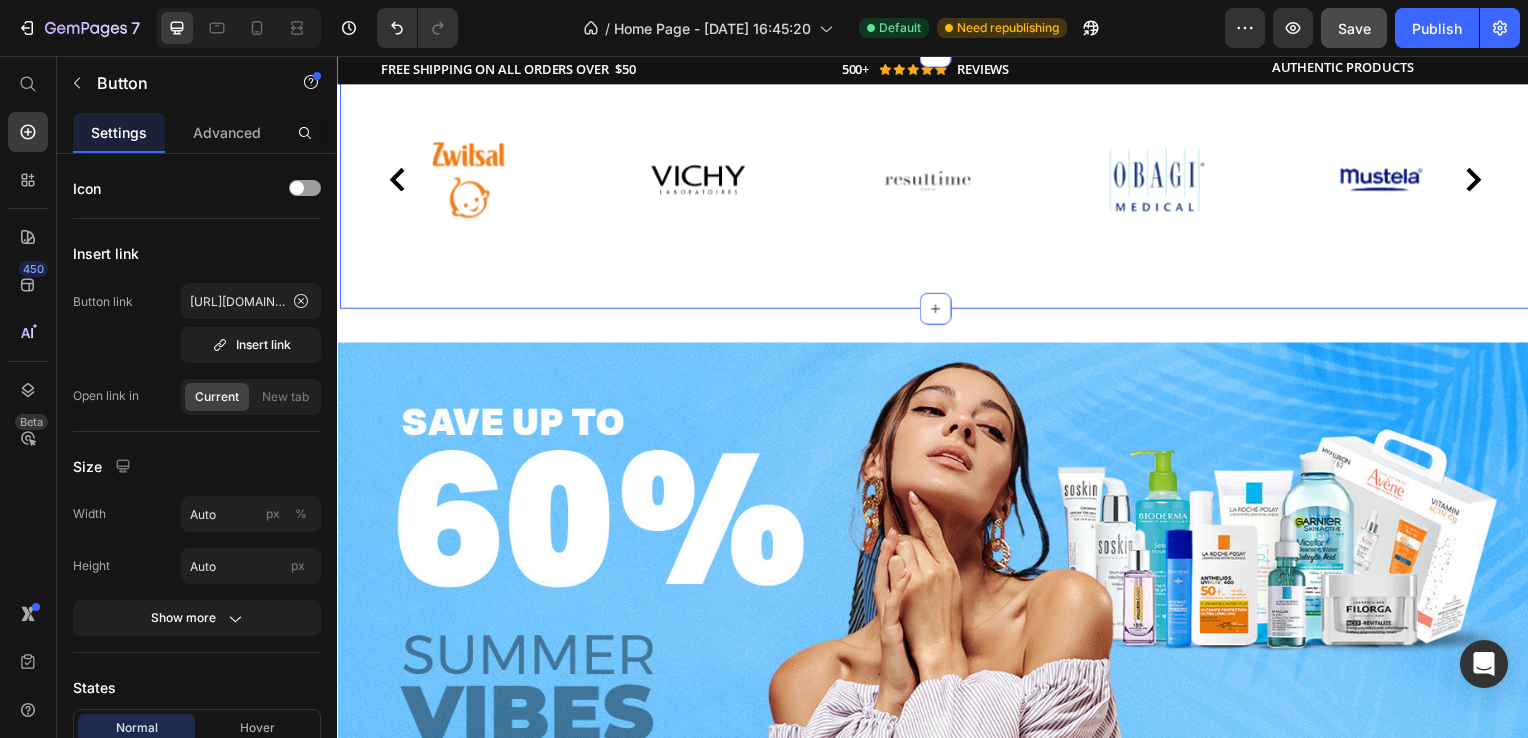 scroll, scrollTop: 1266, scrollLeft: 0, axis: vertical 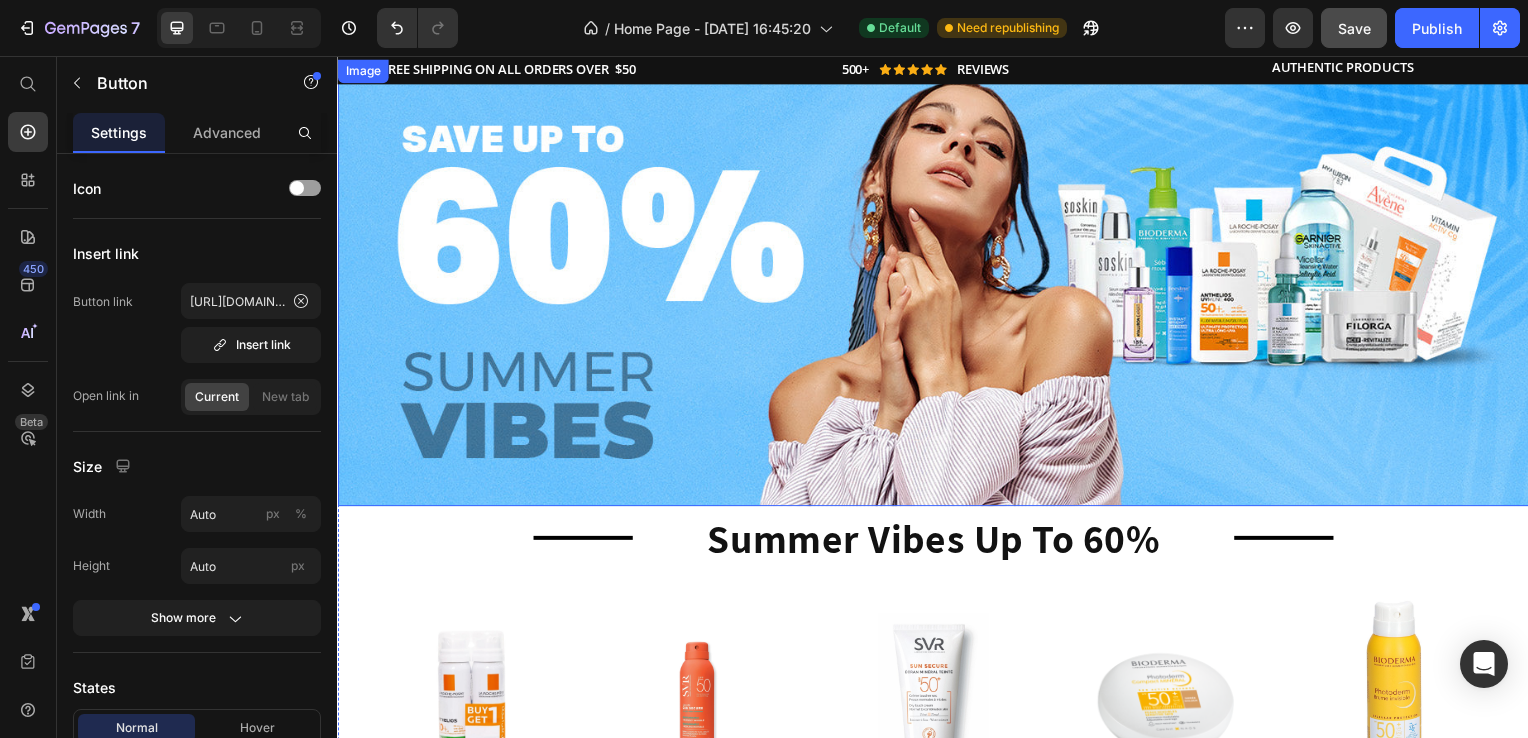 click at bounding box center (937, 285) 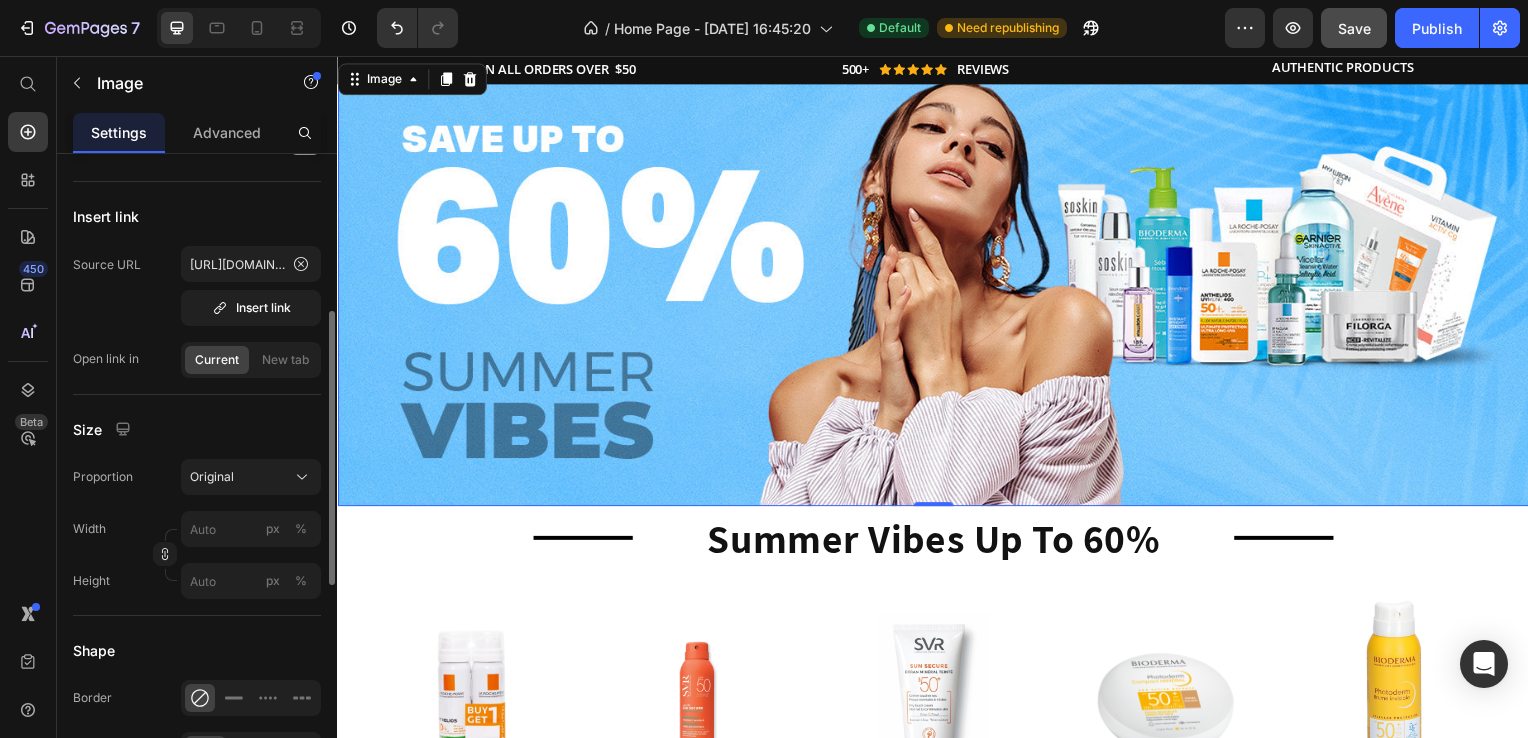 scroll, scrollTop: 235, scrollLeft: 0, axis: vertical 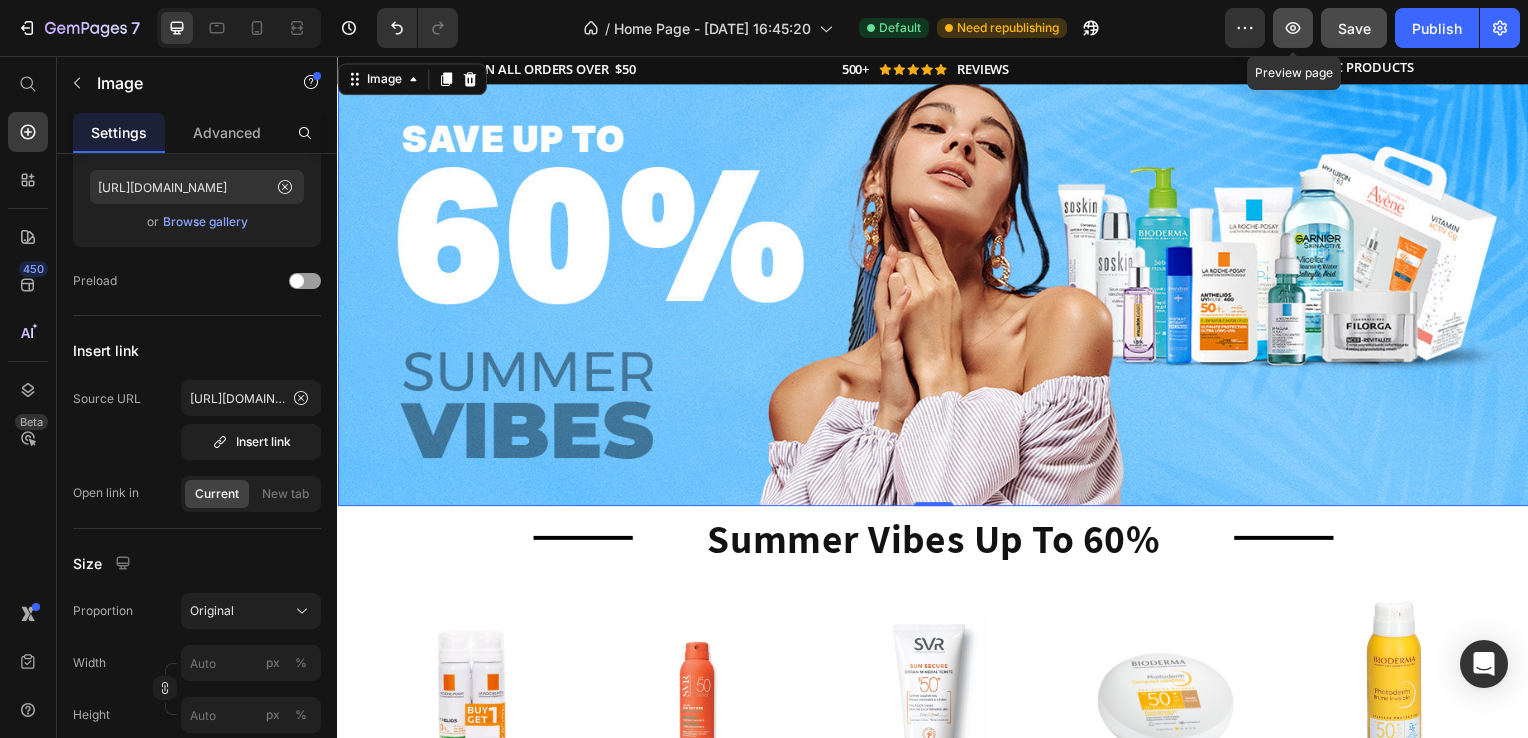 click 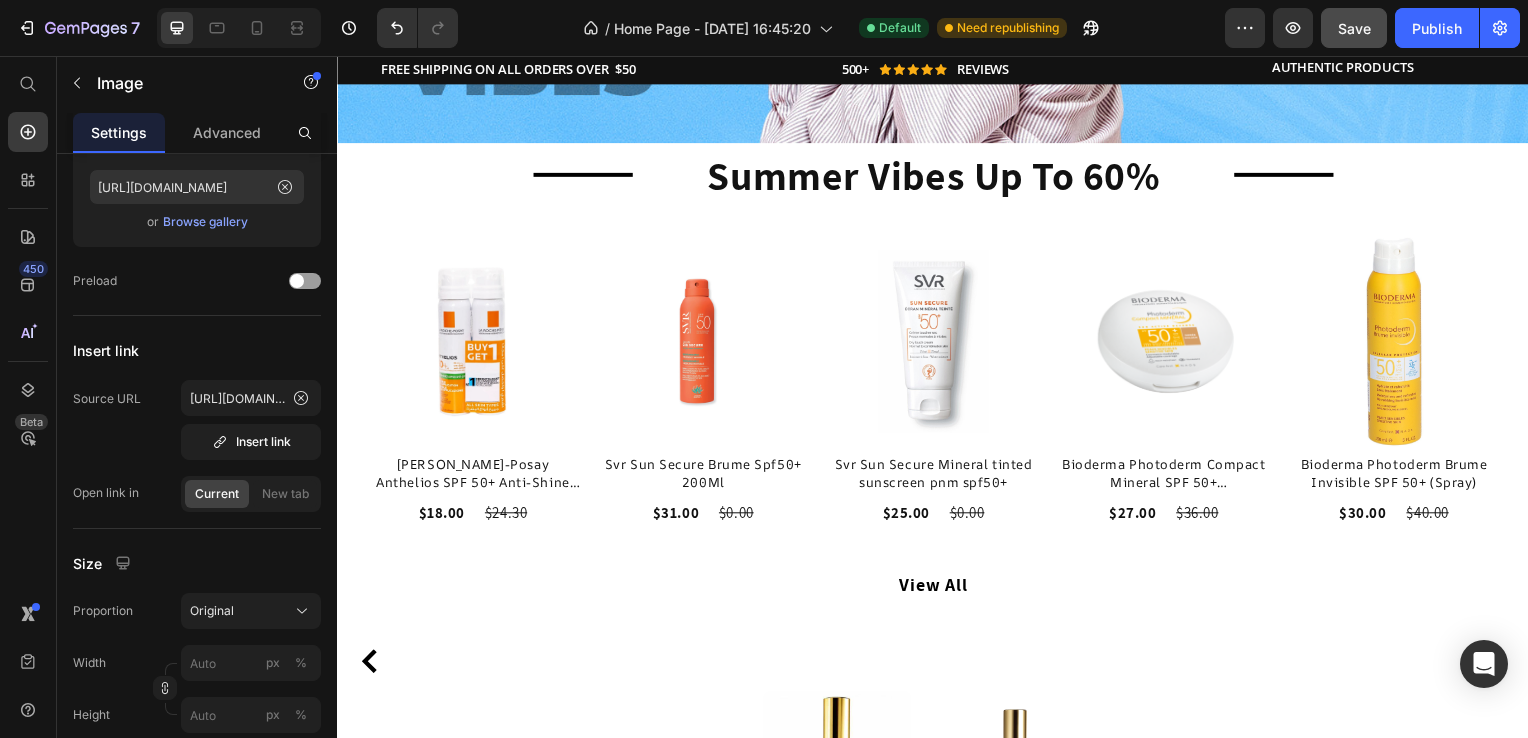 scroll, scrollTop: 1633, scrollLeft: 0, axis: vertical 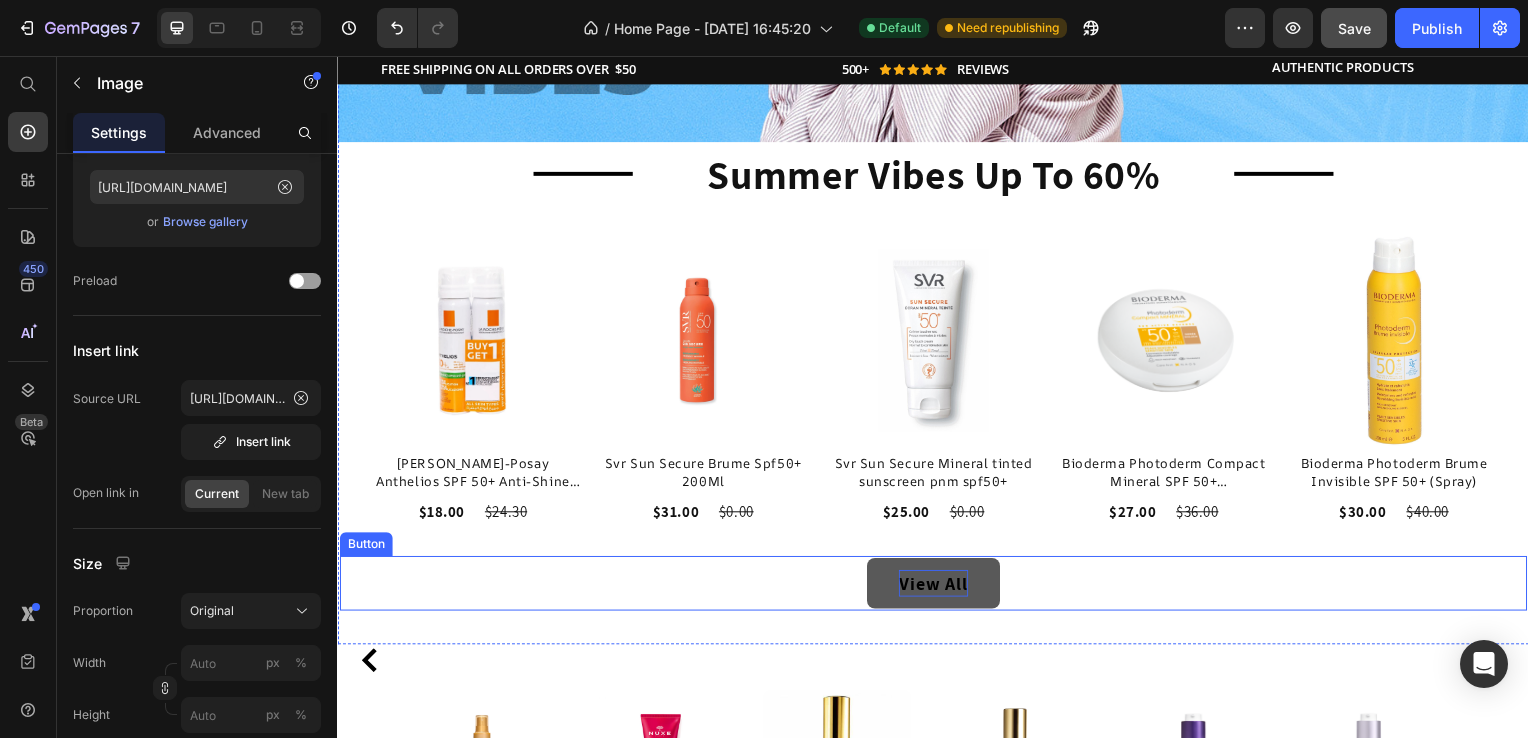 click on "View All" at bounding box center [937, 587] 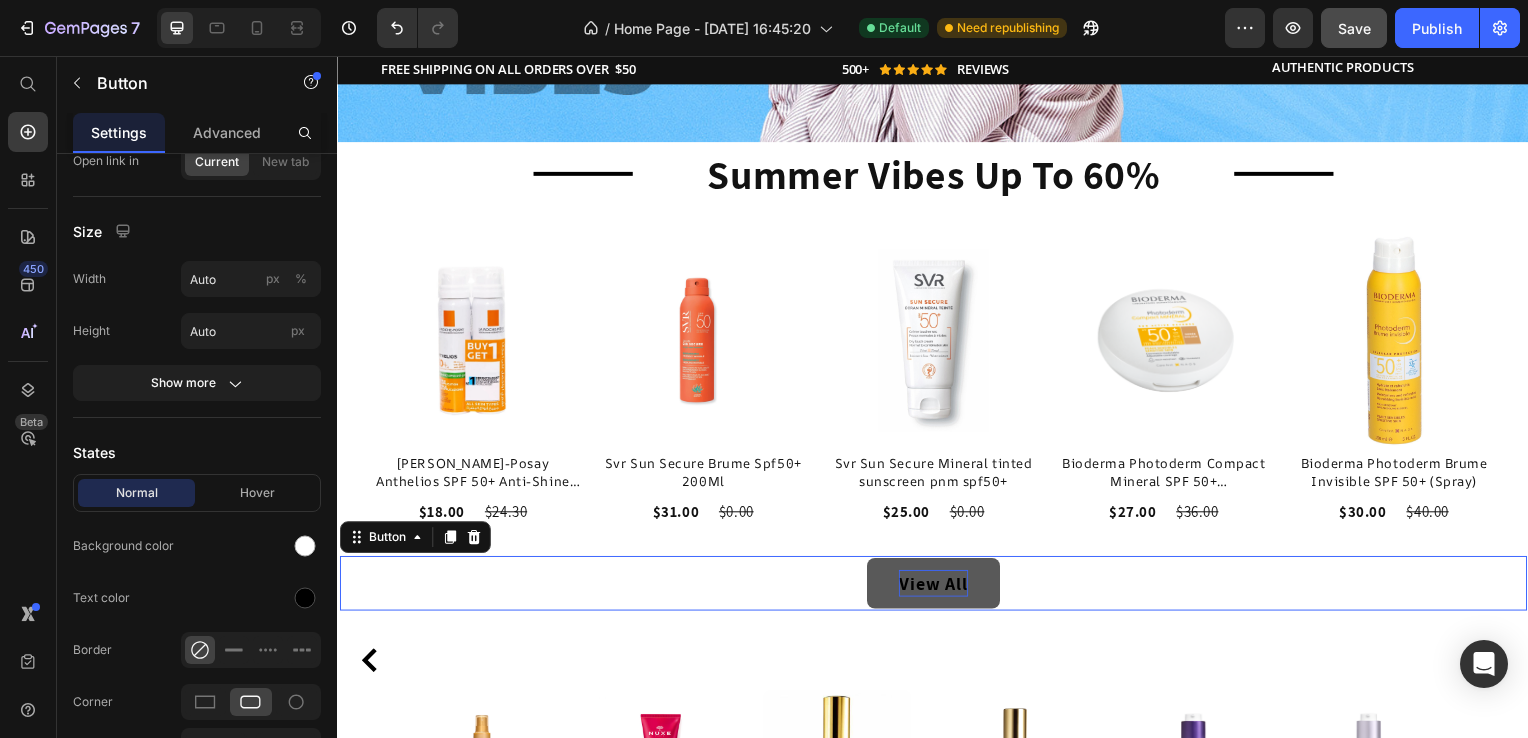 scroll, scrollTop: 0, scrollLeft: 0, axis: both 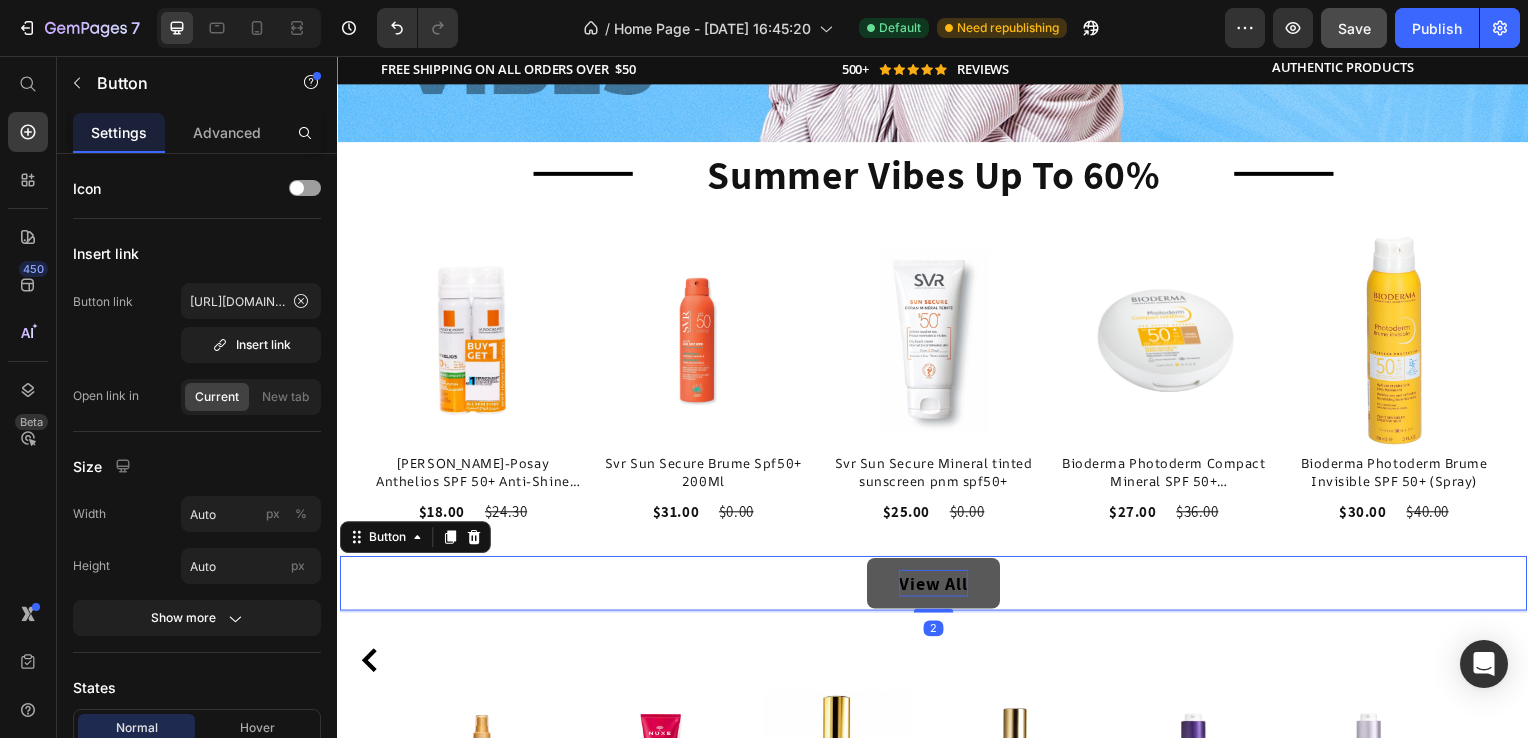 click on "View All" at bounding box center [937, 587] 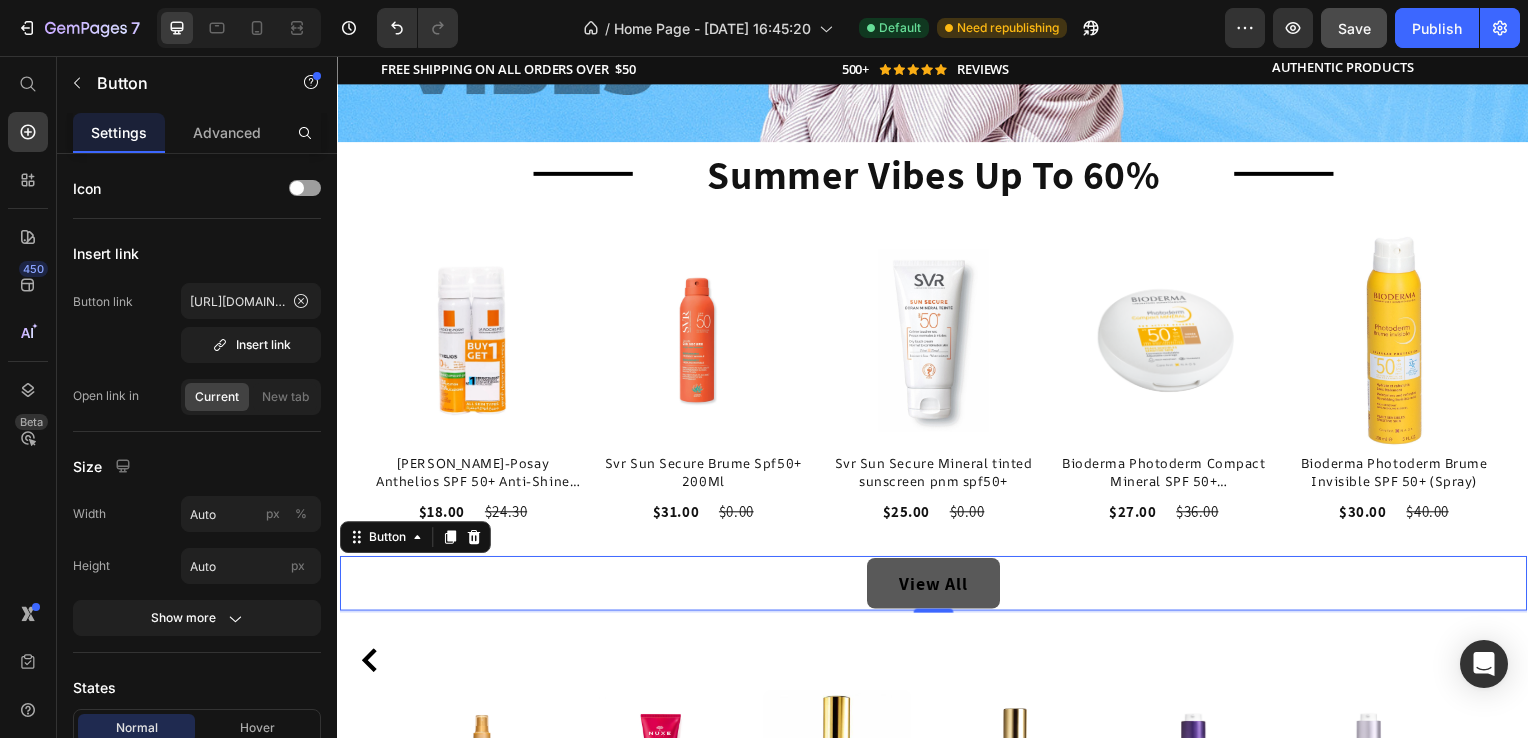 click on "View All" at bounding box center (937, 587) 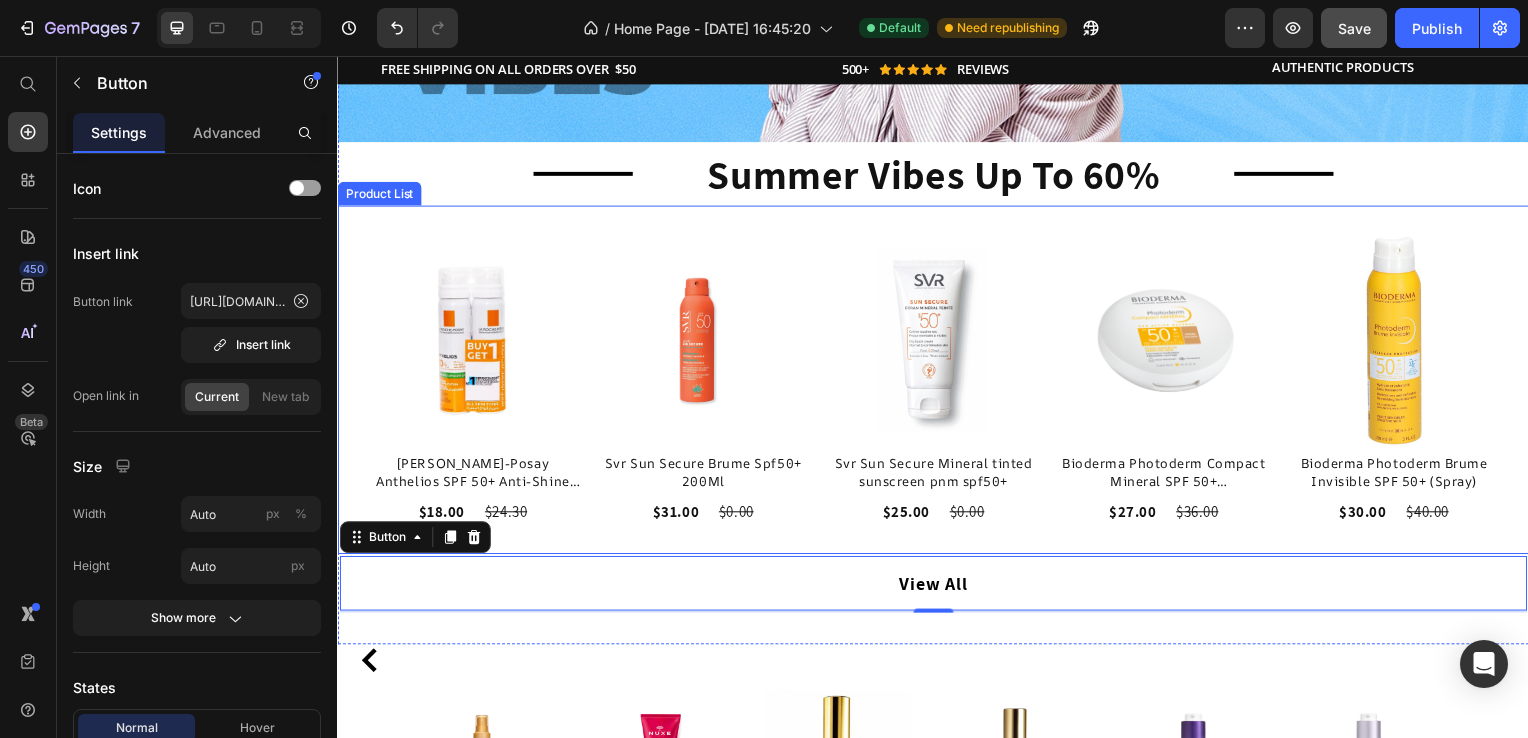click on "Product Images [PERSON_NAME]-Posay Anthelios SPF 50+ Anti-Shine Invisible Face Mist – 75ml x 2 (Buy 1 Get 1) Product Title $18.00 Product Price $24.30 Product Price Row Row Product Images Svr Sun Secure Brume Spf50+ 200Ml Product Title $31.00 Product Price $0.00 Product Price Row Row Product Images Svr Sun Secure Mineral tinted sunscreen pnm spf50+ Product Title $25.00 Product Price $0.00 Product Price Row Row Product Images Bioderma Photoderm Compact Mineral SPF 50+ ([PERSON_NAME]) Product Title $27.00 Product Price $36.00 Product Price Row Row Product Images Bioderma Photoderm Brume Invisible SPF 50+ (Spray) Product Title $30.00 Product Price $40.00 Product Price Row Row Product List" at bounding box center (937, 382) 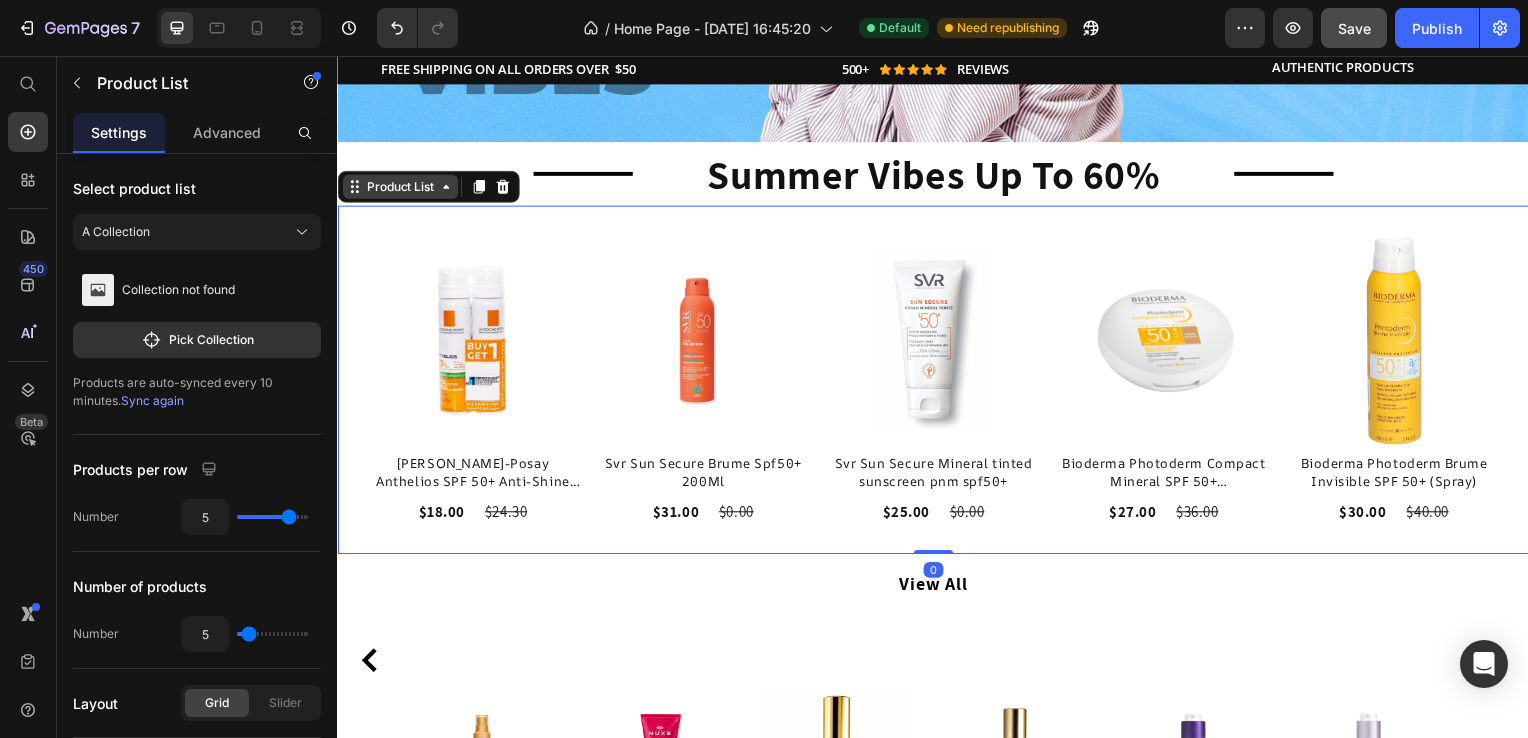 click on "Product List" at bounding box center (400, 188) 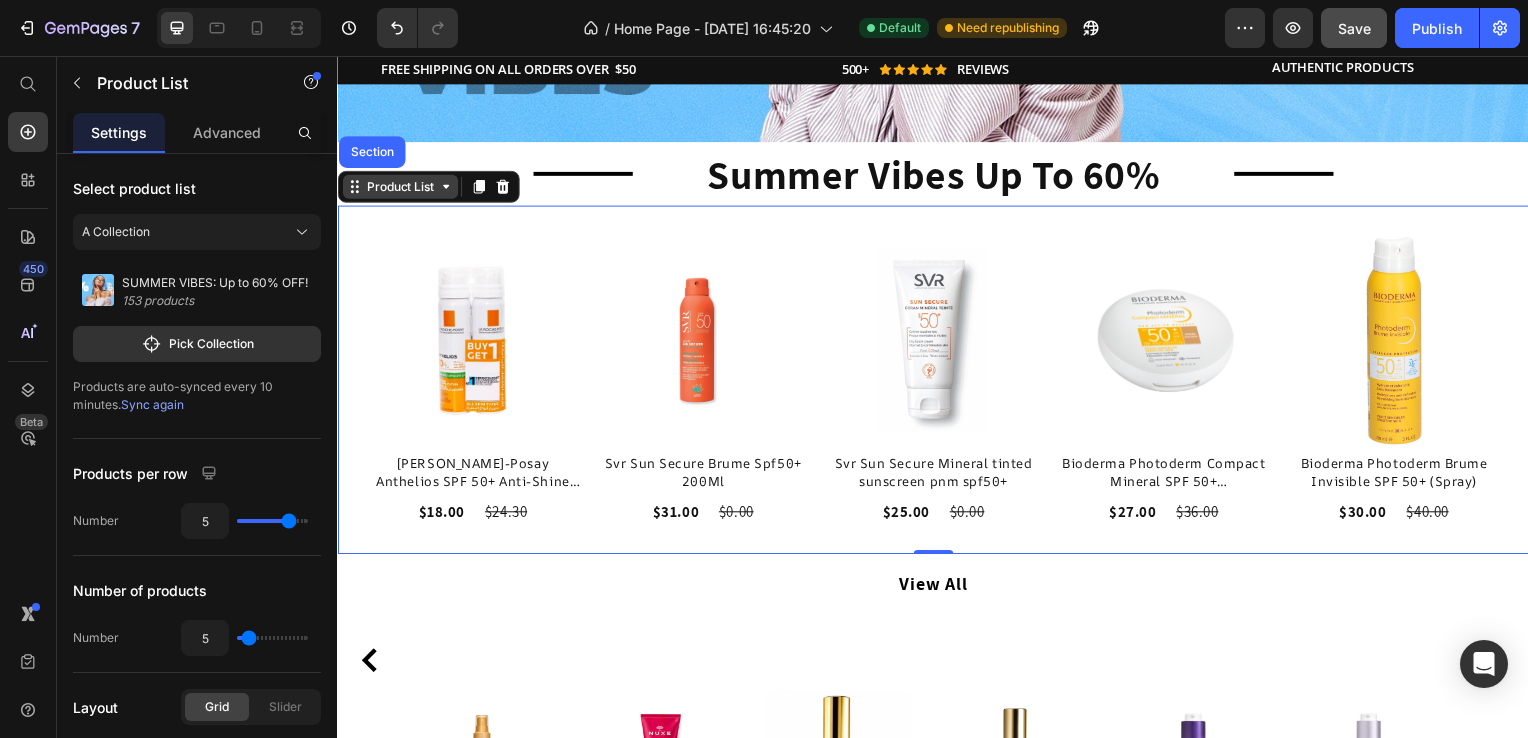 click on "Product List" at bounding box center (400, 188) 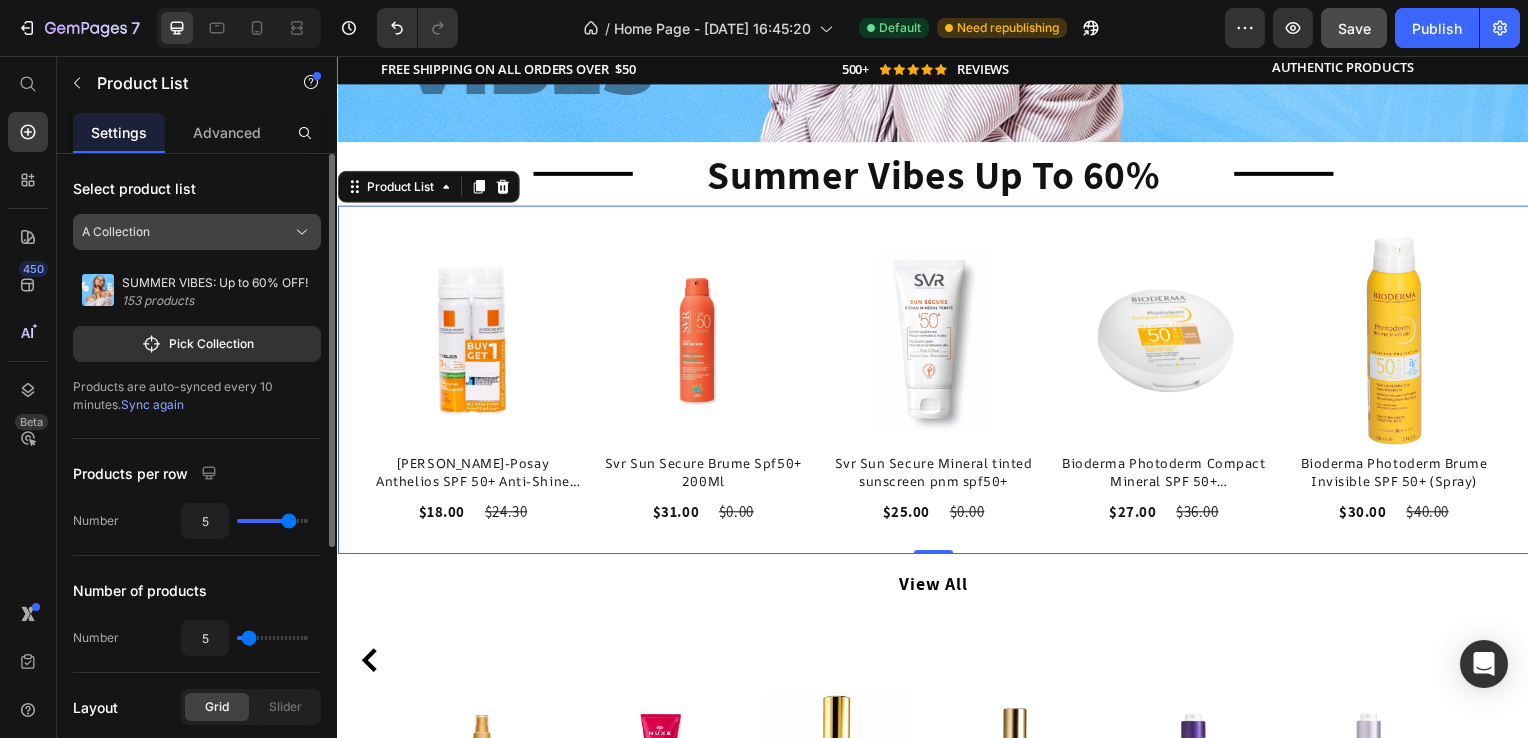 click on "A Collection" 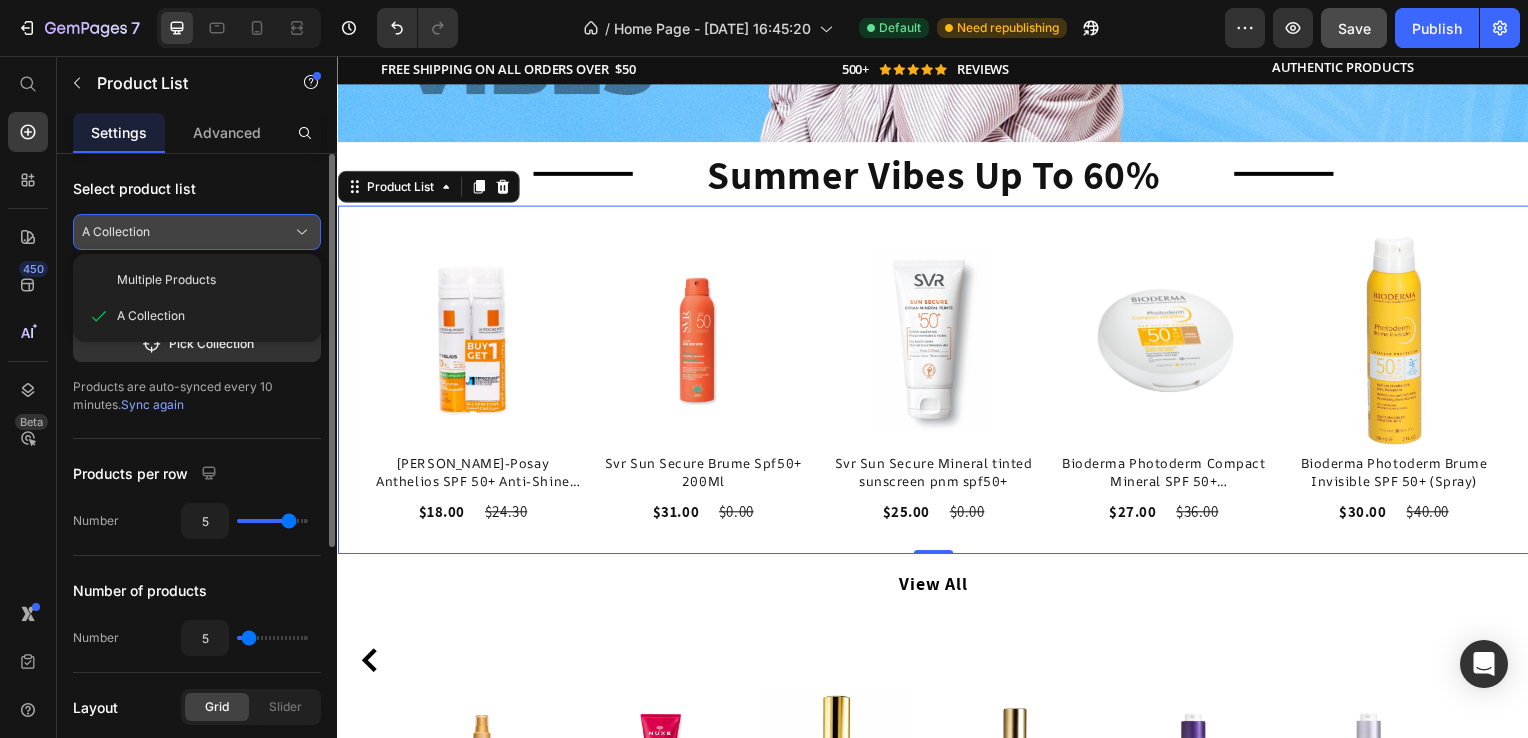 click on "A Collection" 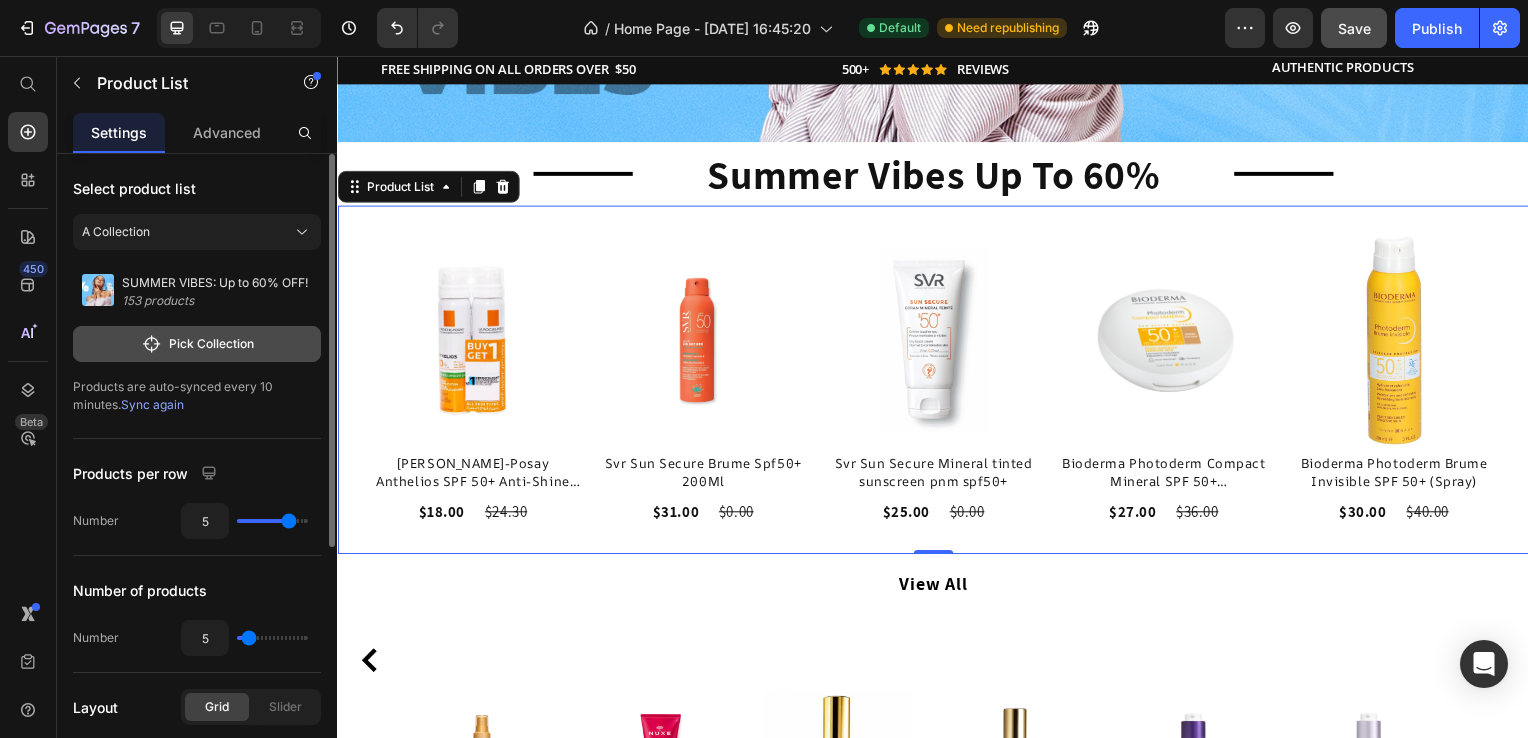 click on "Pick Collection" at bounding box center [197, 344] 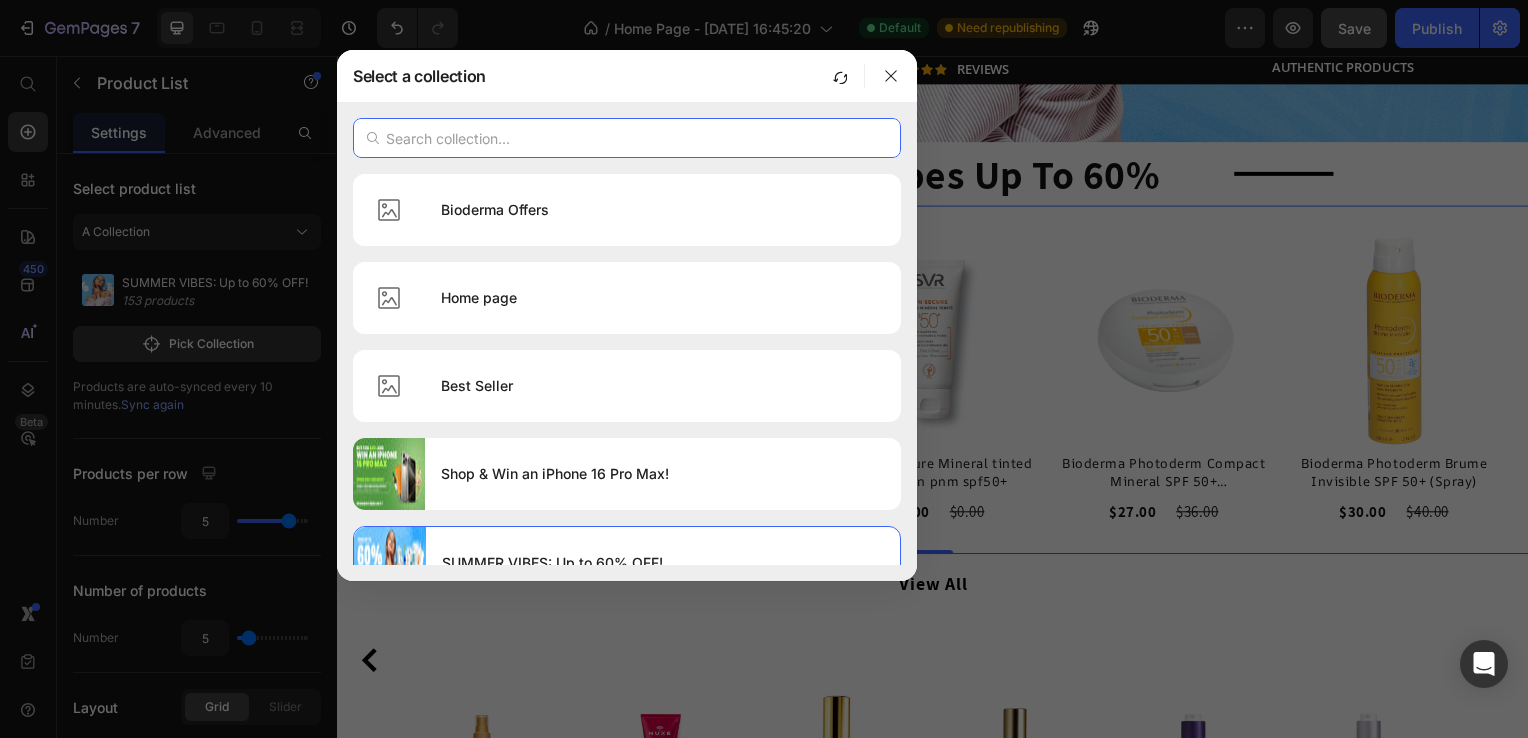 click at bounding box center [627, 138] 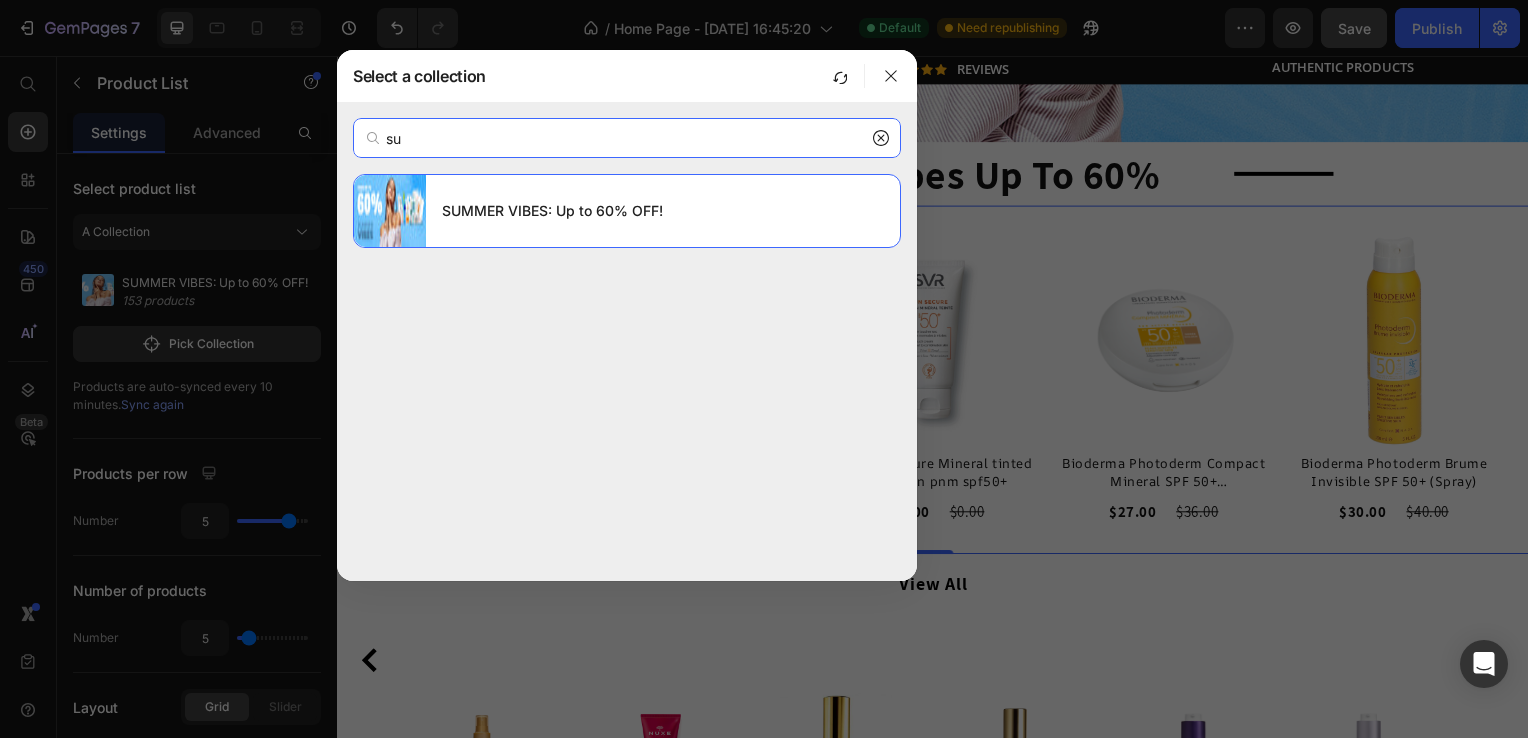 type on "s" 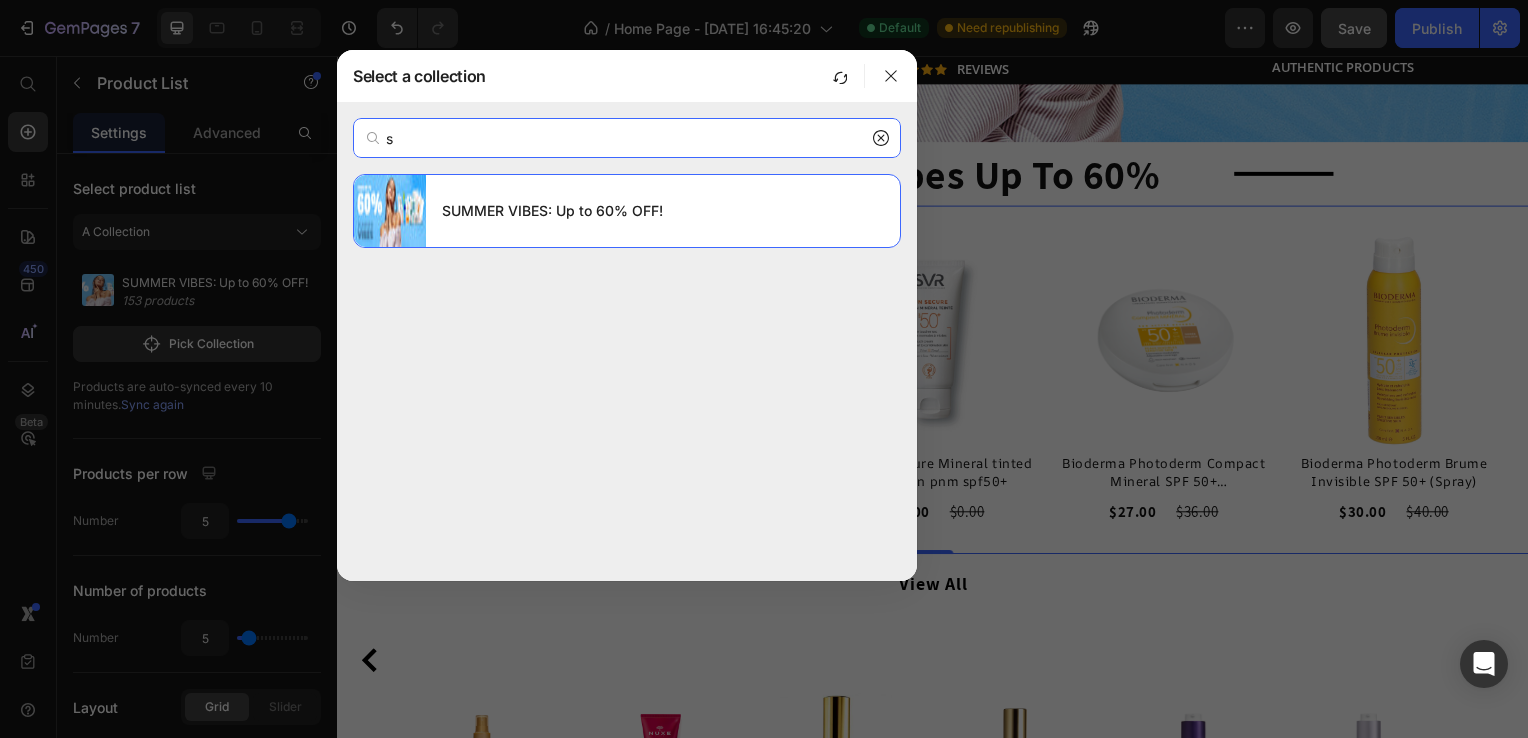 type 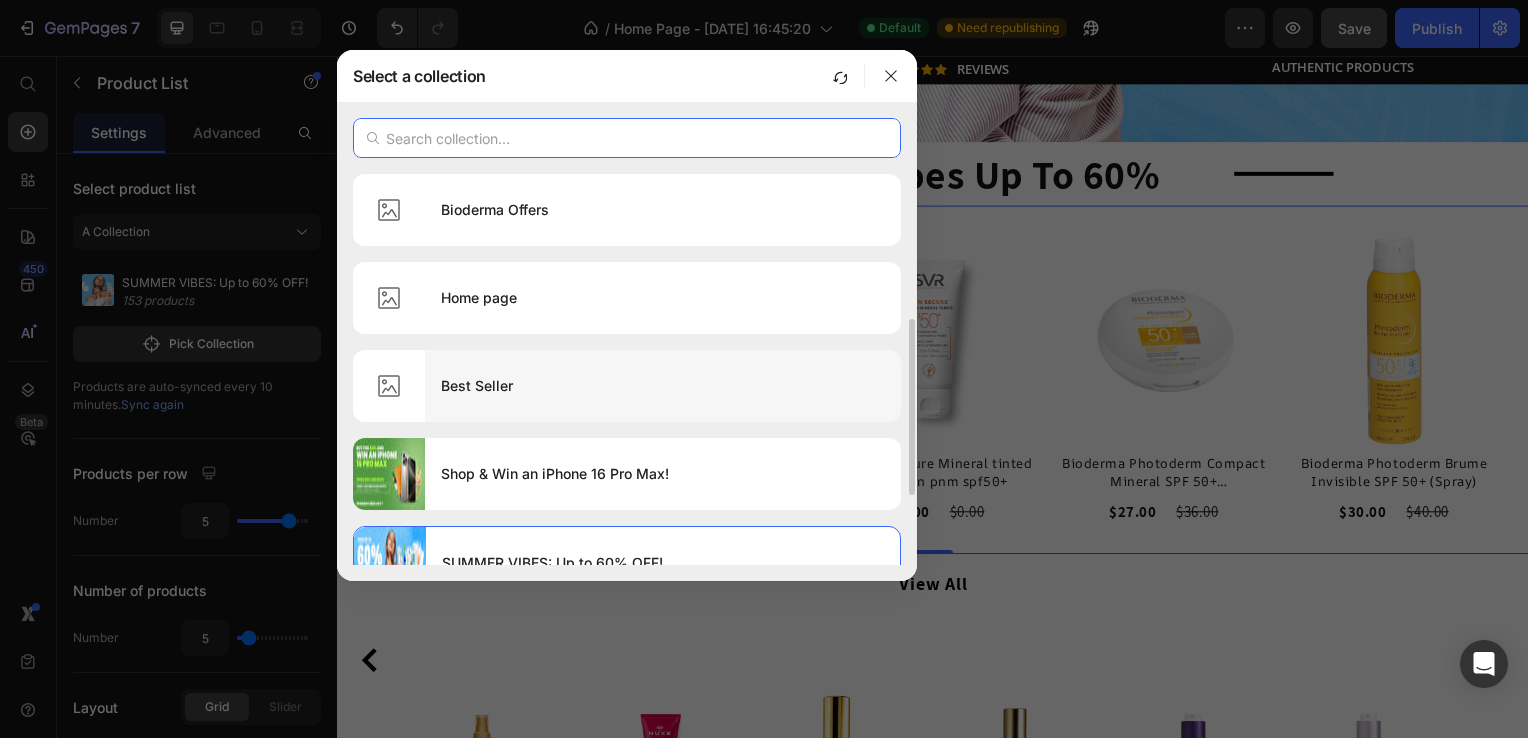 scroll, scrollTop: 134, scrollLeft: 0, axis: vertical 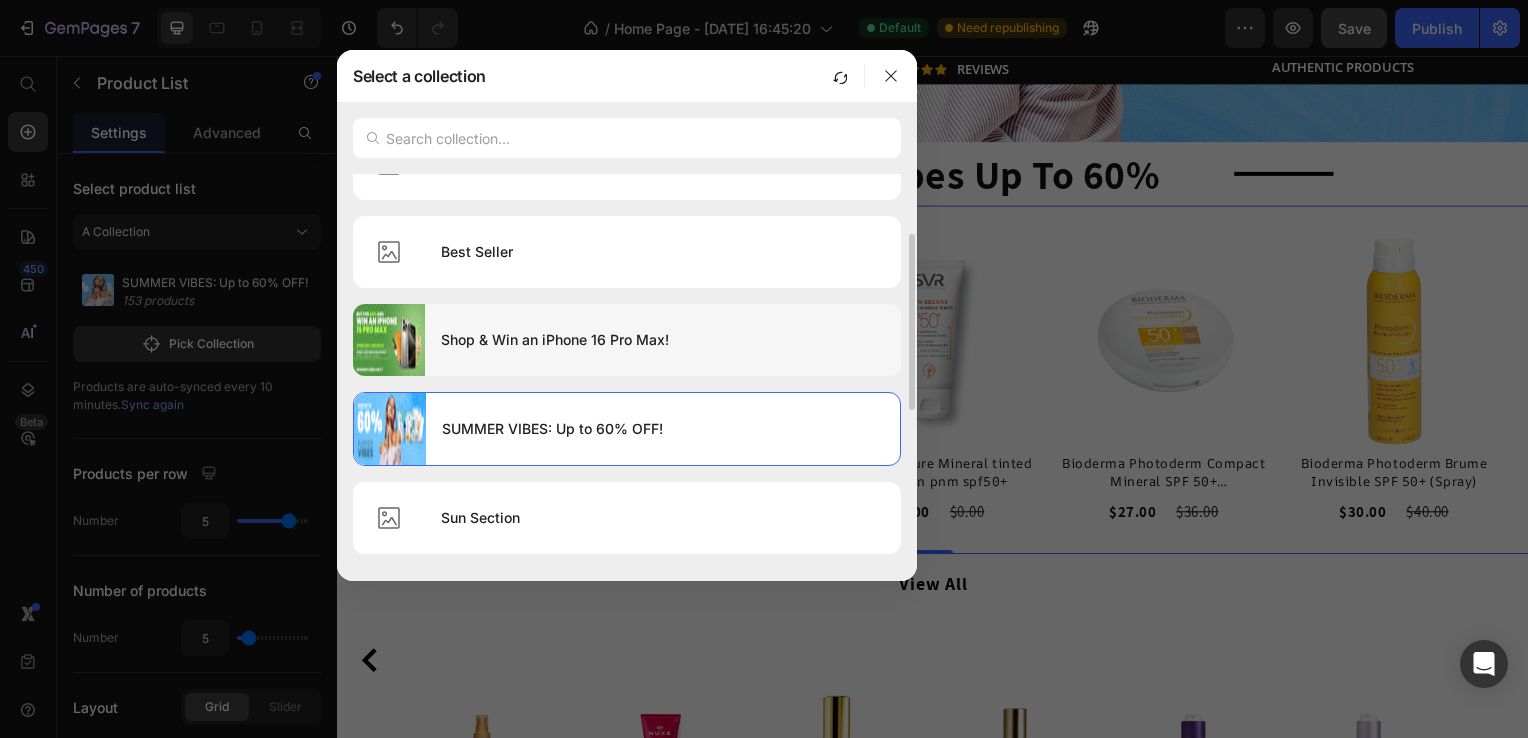 click on "Shop & Win an iPhone 16 Pro Max!" at bounding box center (663, 340) 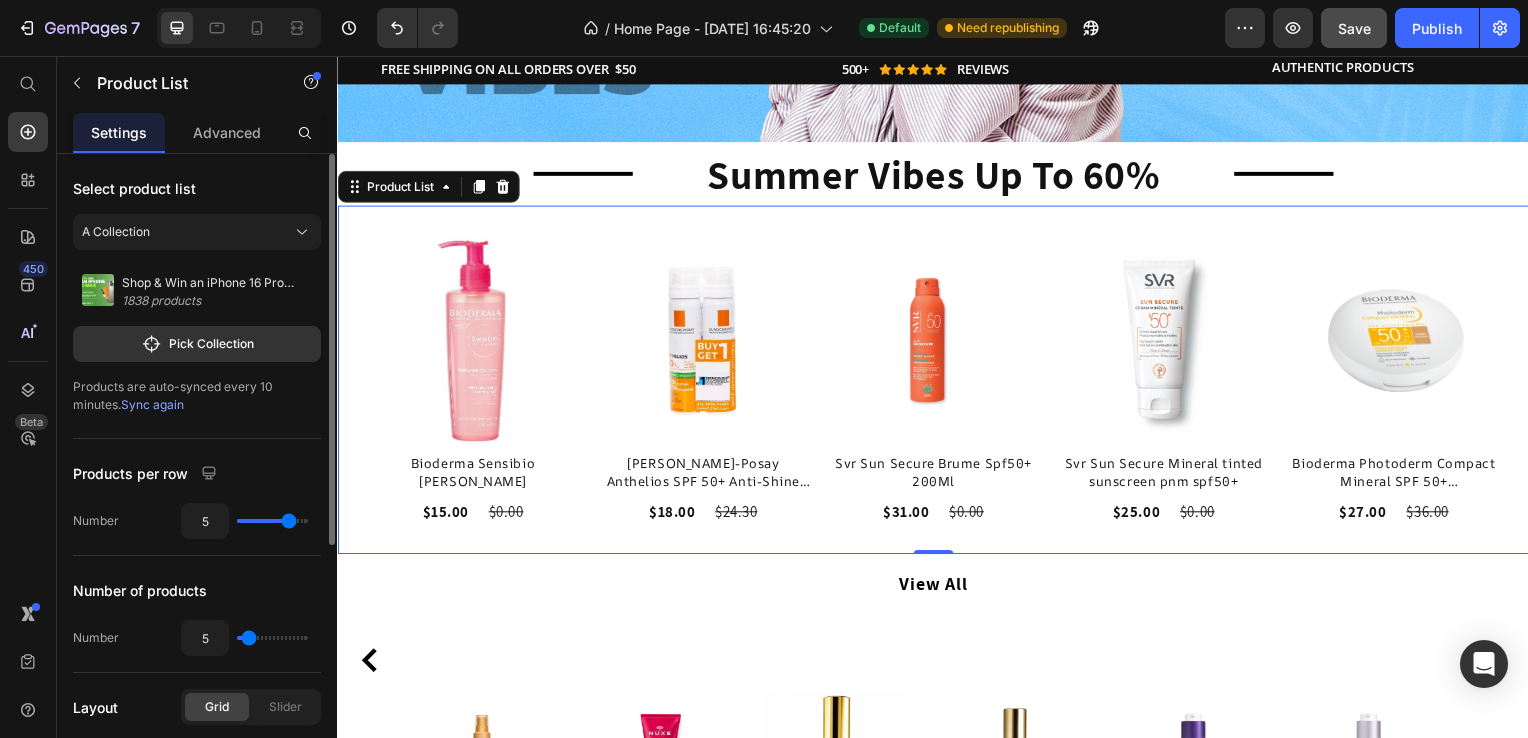scroll, scrollTop: 100, scrollLeft: 0, axis: vertical 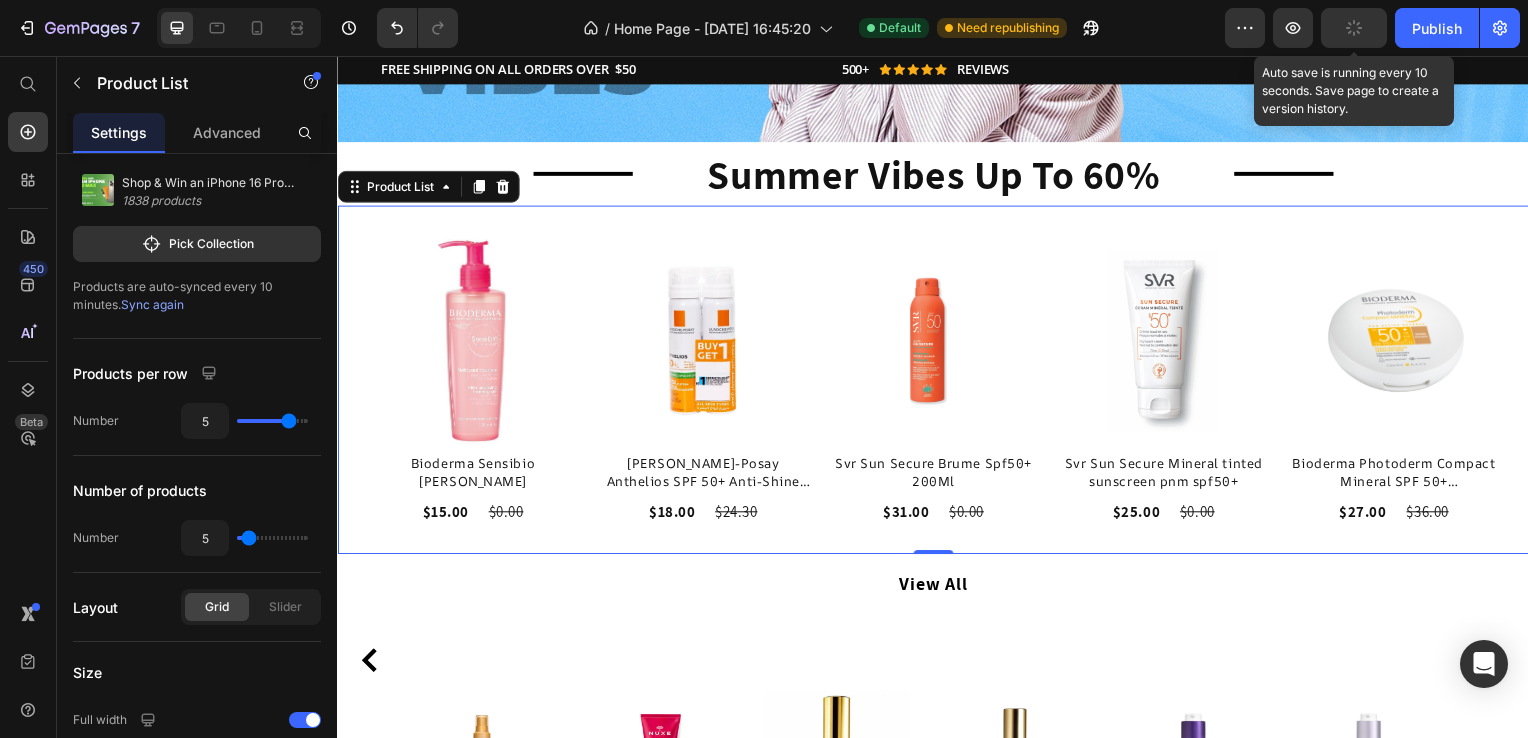 drag, startPoint x: 1368, startPoint y: 25, endPoint x: 1351, endPoint y: 28, distance: 17.262676 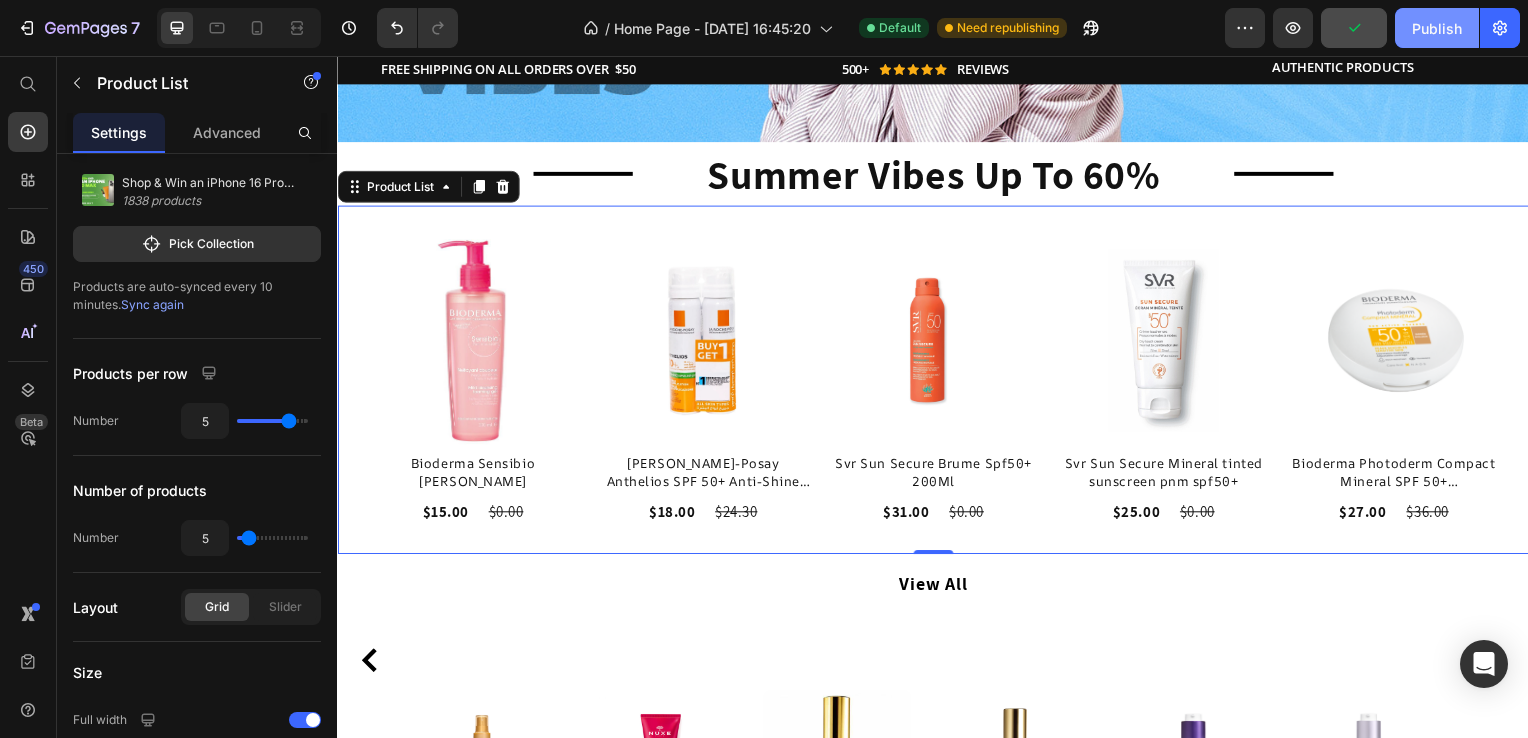 click on "Publish" at bounding box center (1437, 28) 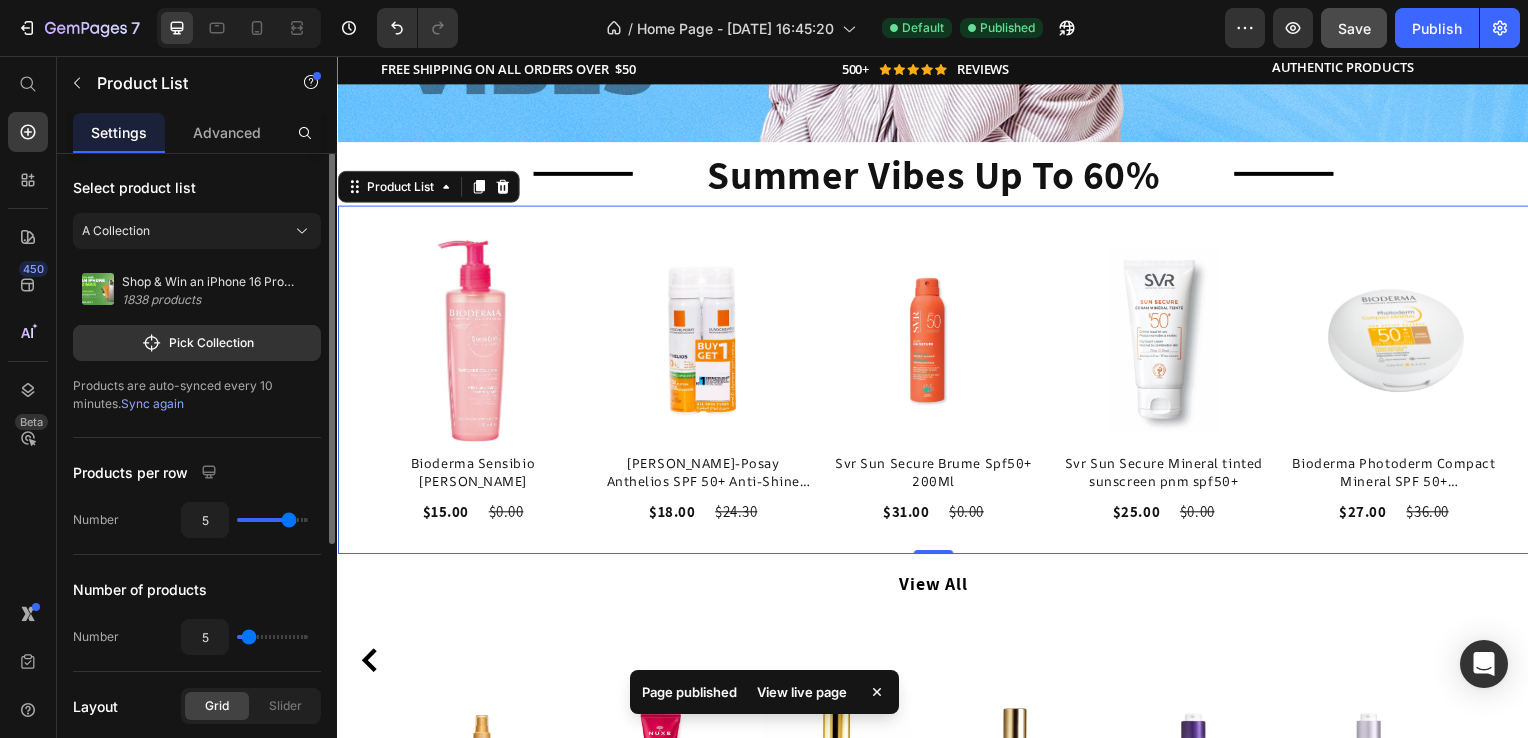 scroll, scrollTop: 0, scrollLeft: 0, axis: both 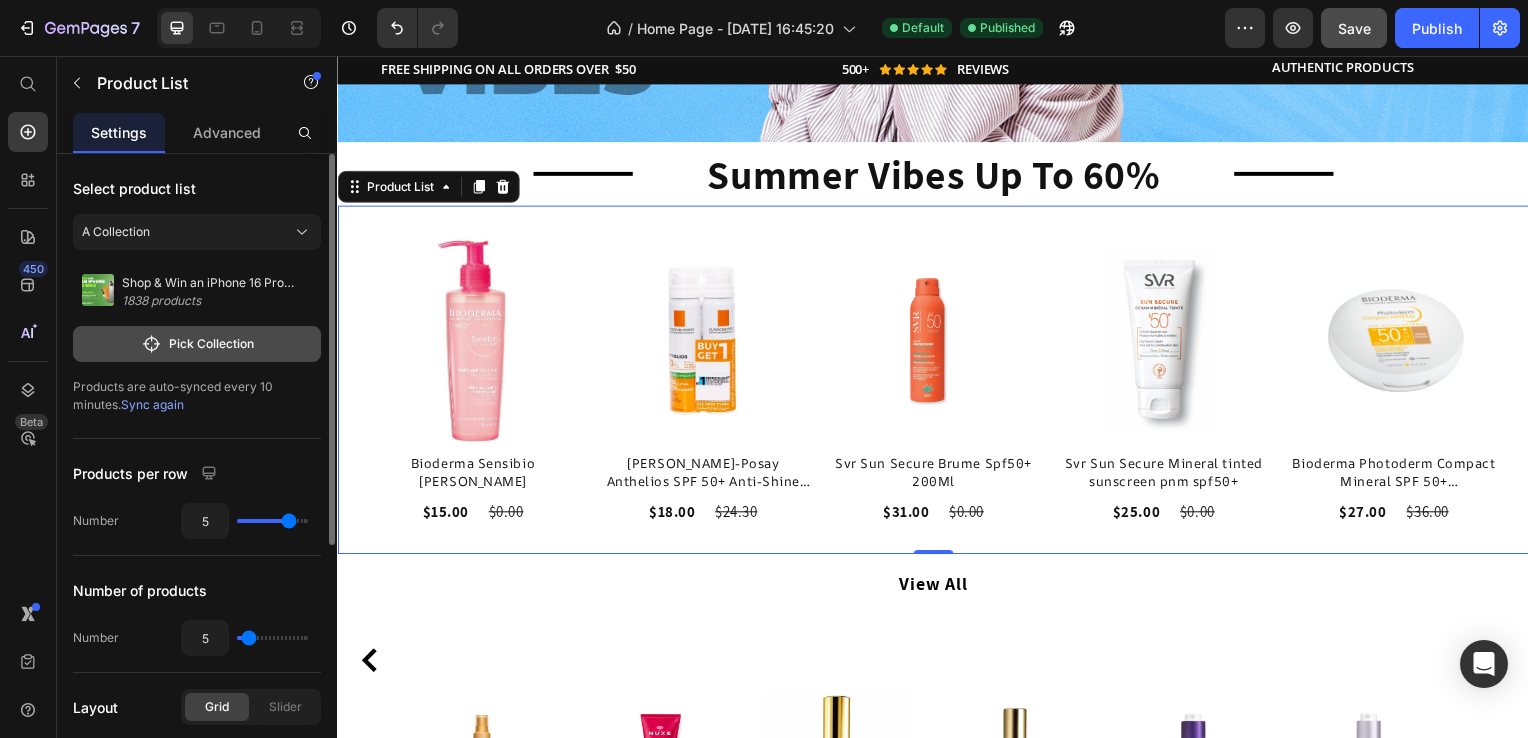 click on "Pick Collection" at bounding box center (197, 344) 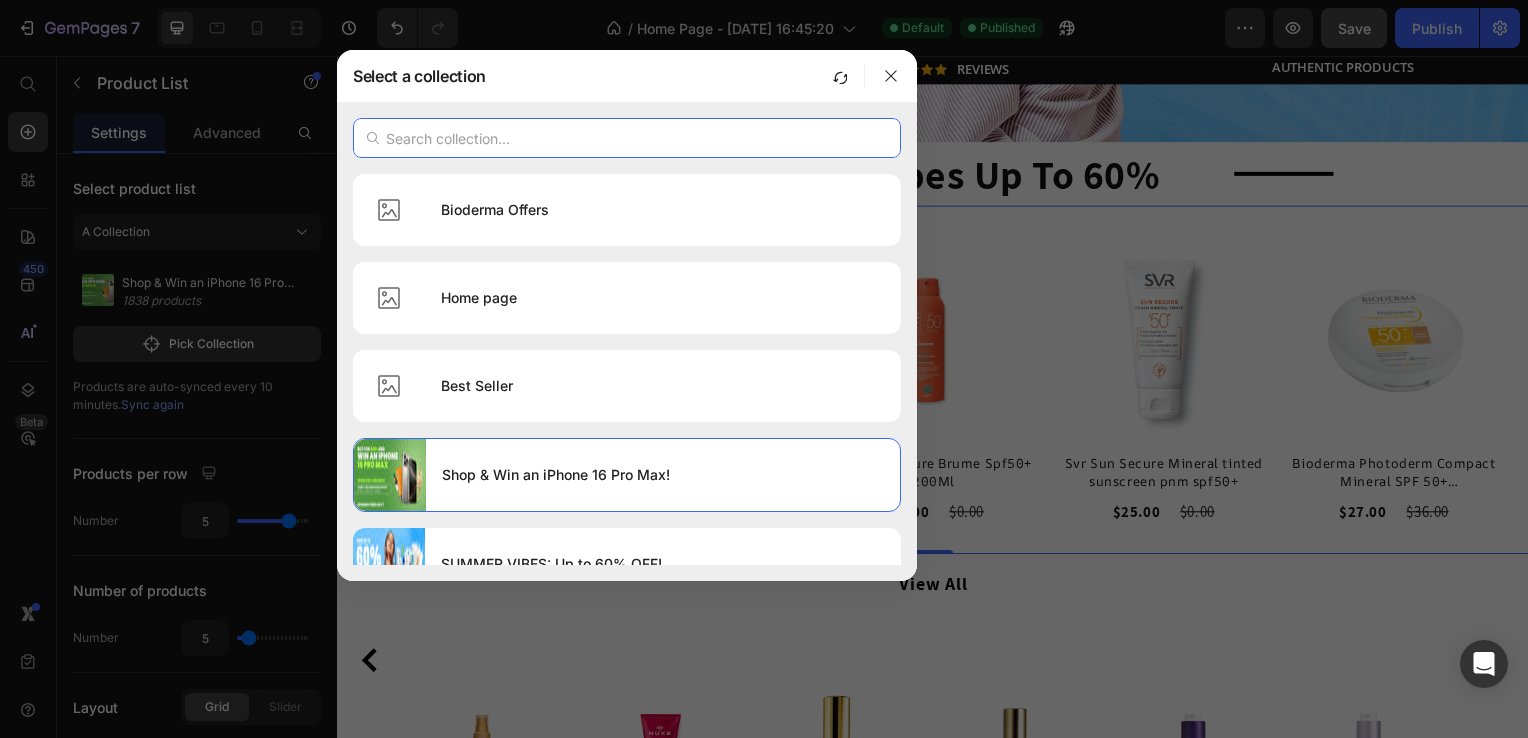 click at bounding box center [627, 138] 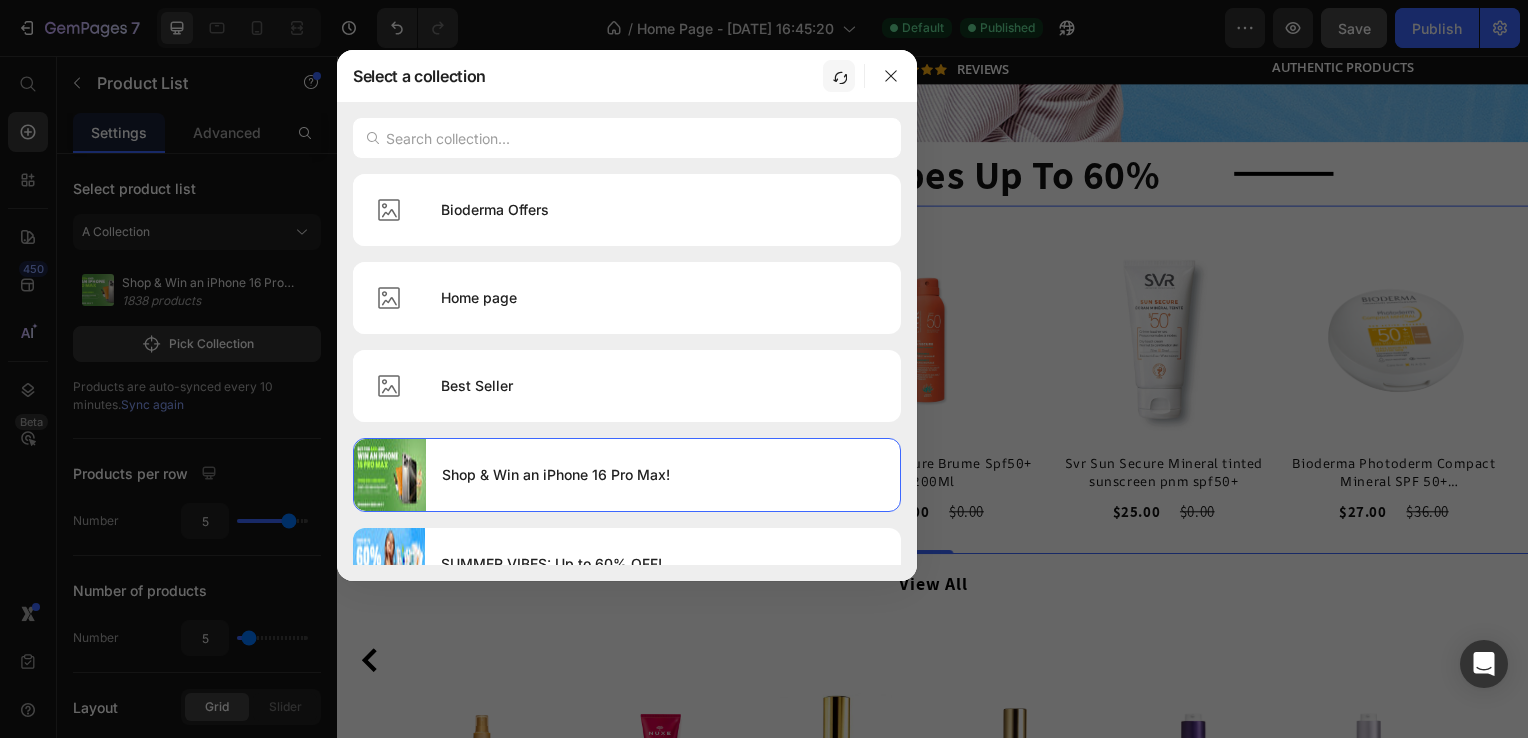 click at bounding box center [839, 76] 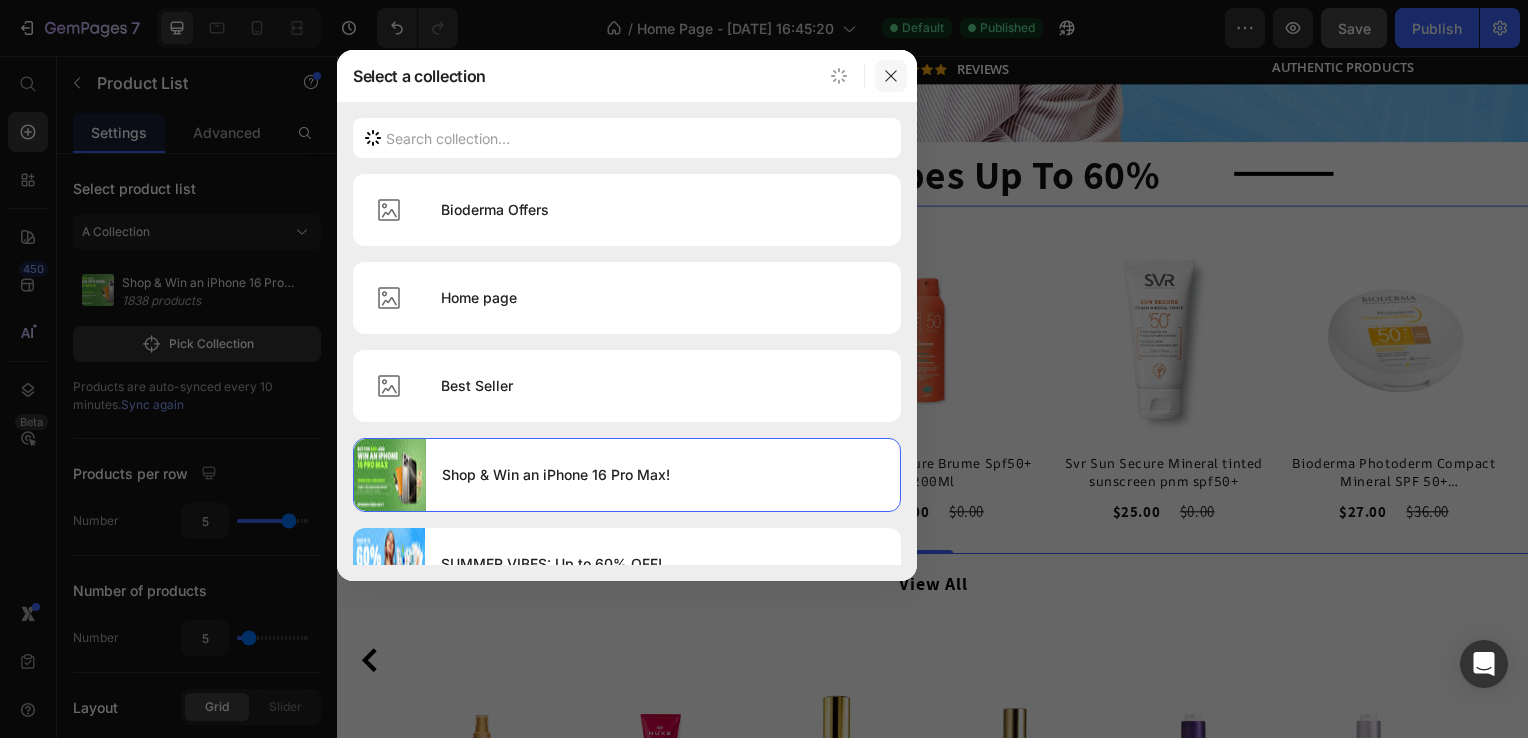 click 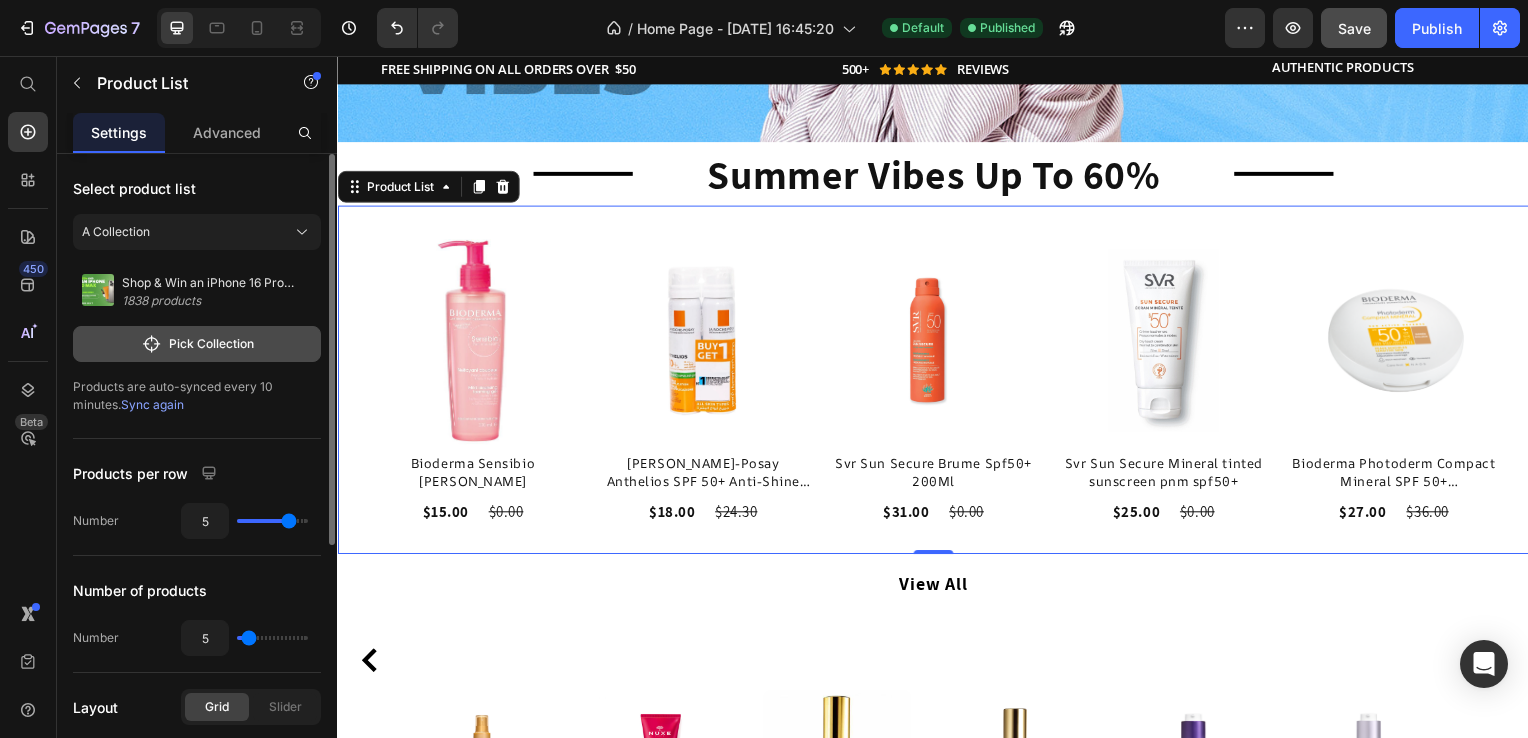 click on "Pick Collection" 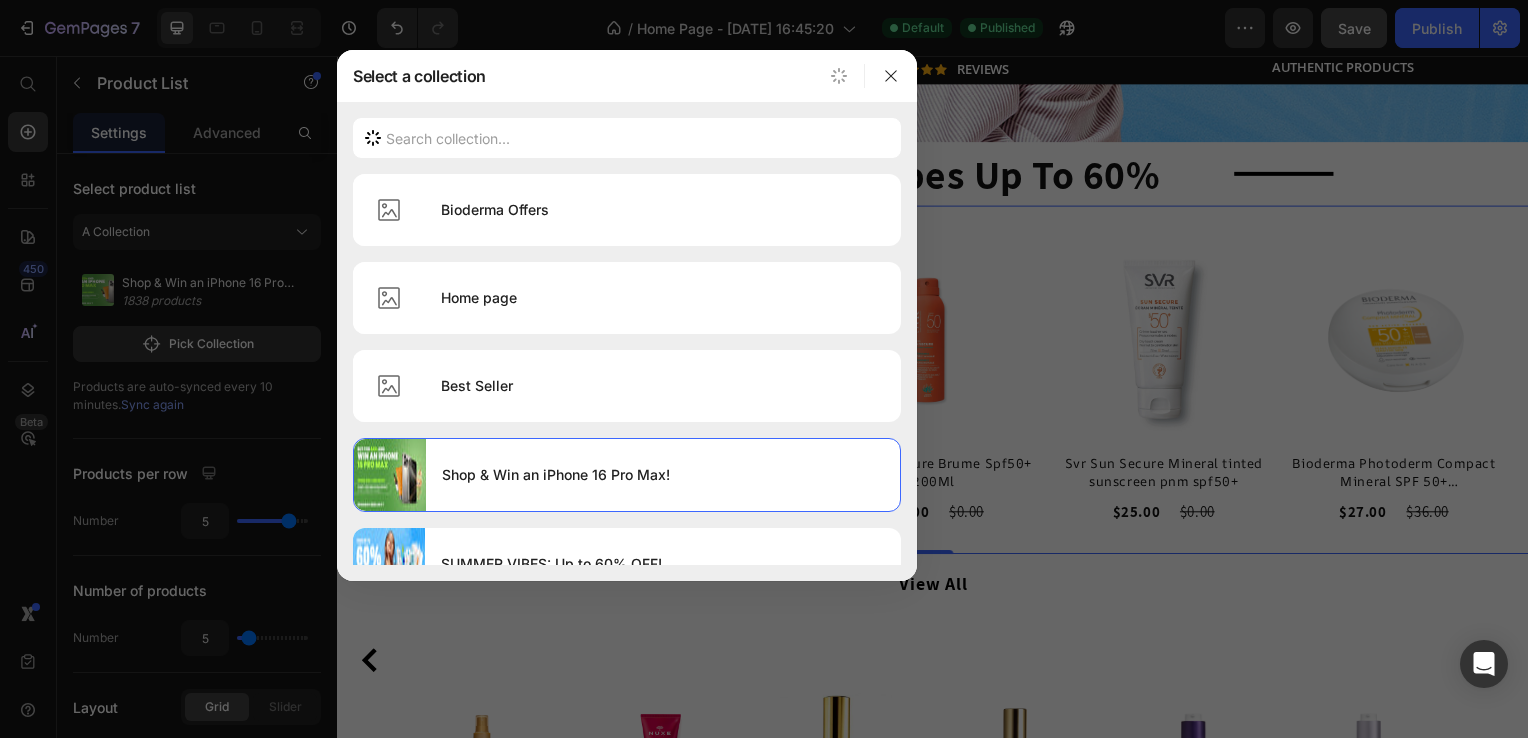drag, startPoint x: 704, startPoint y: 68, endPoint x: 718, endPoint y: 68, distance: 14 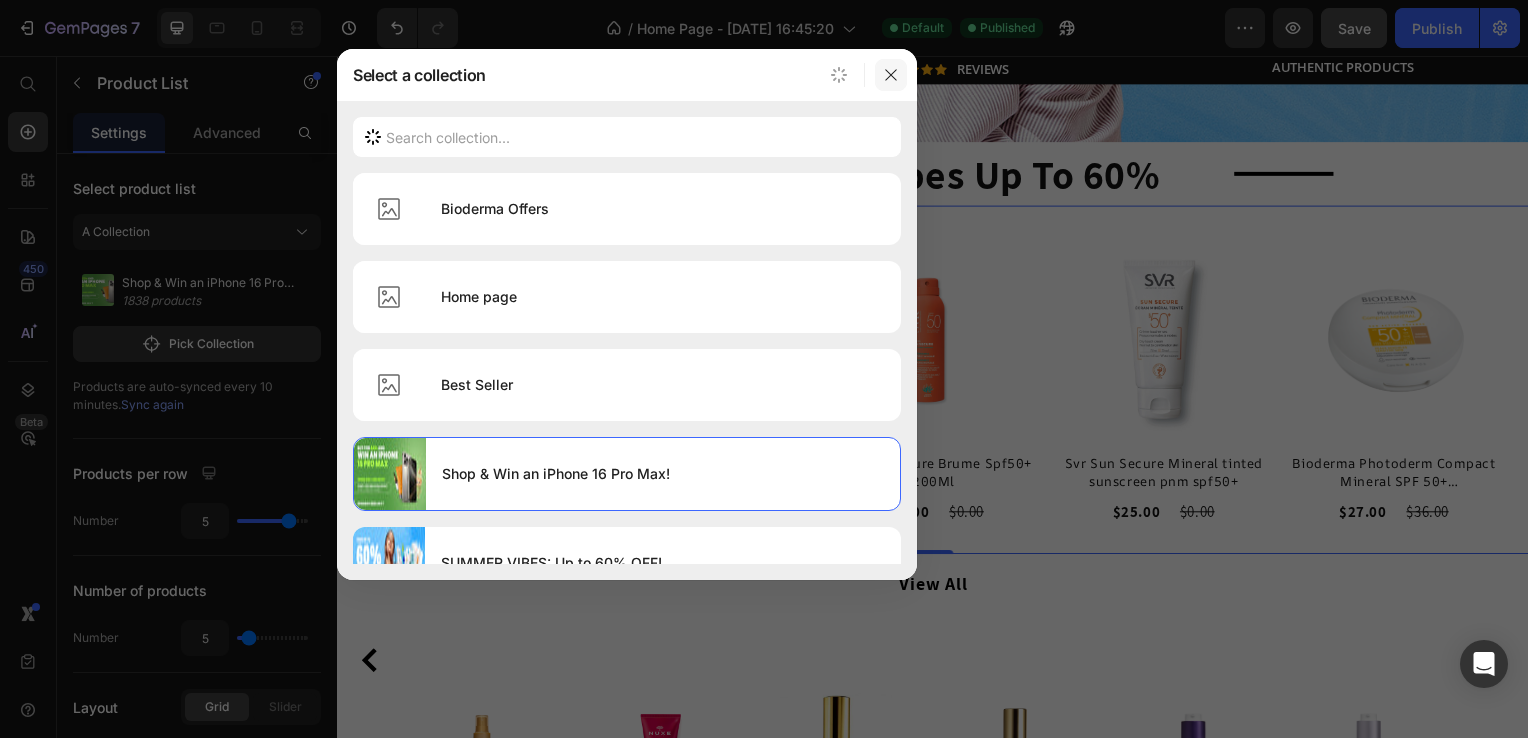 click 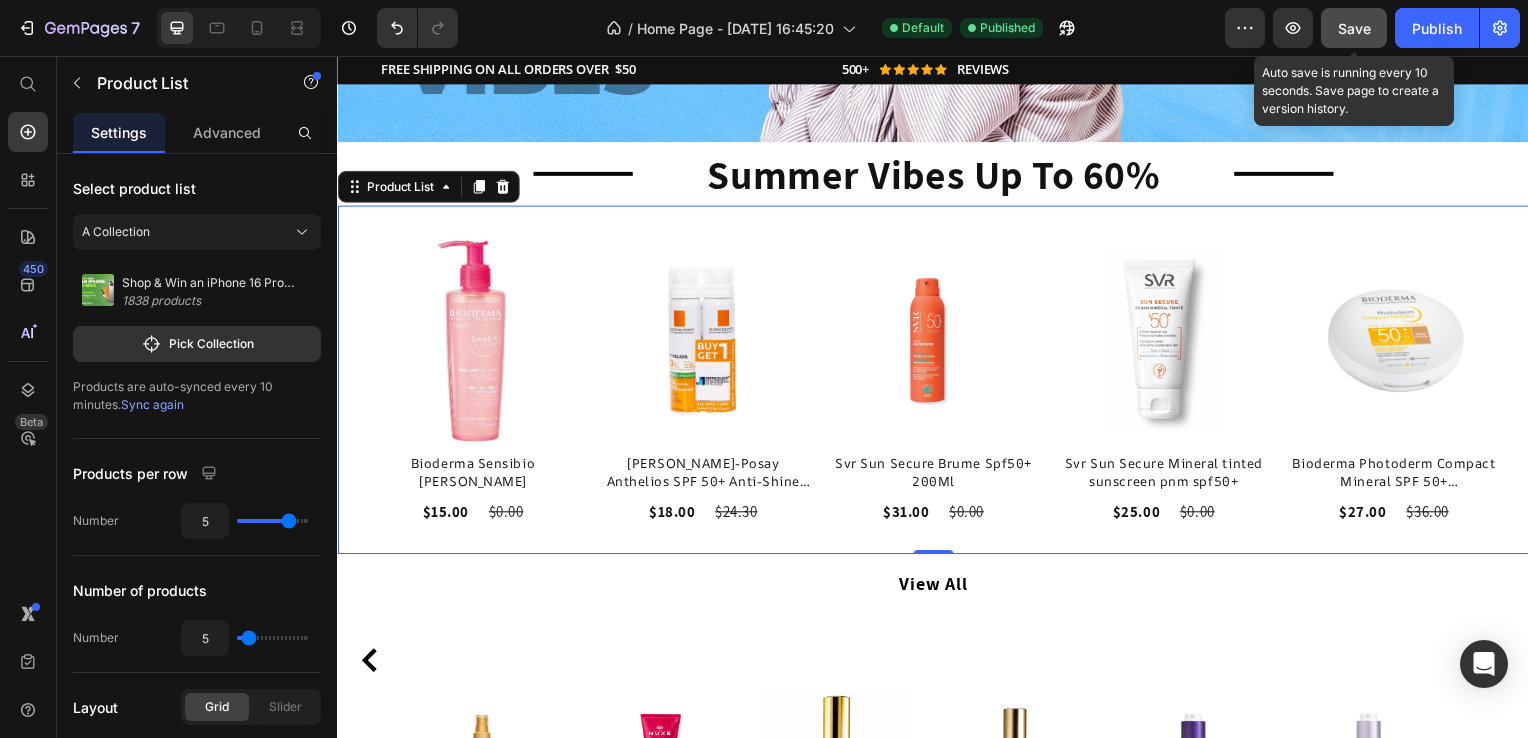 click on "Save" 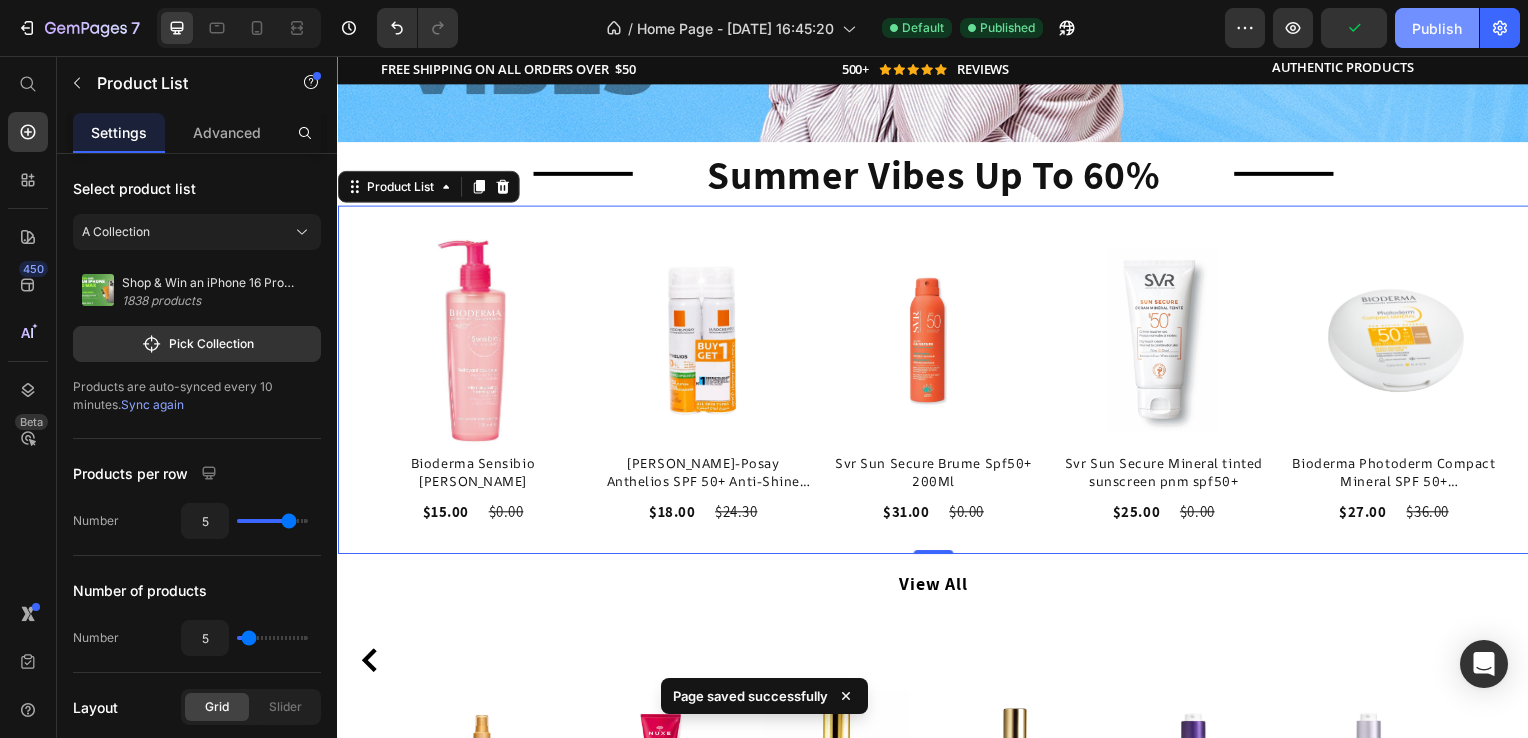 click on "Publish" at bounding box center (1437, 28) 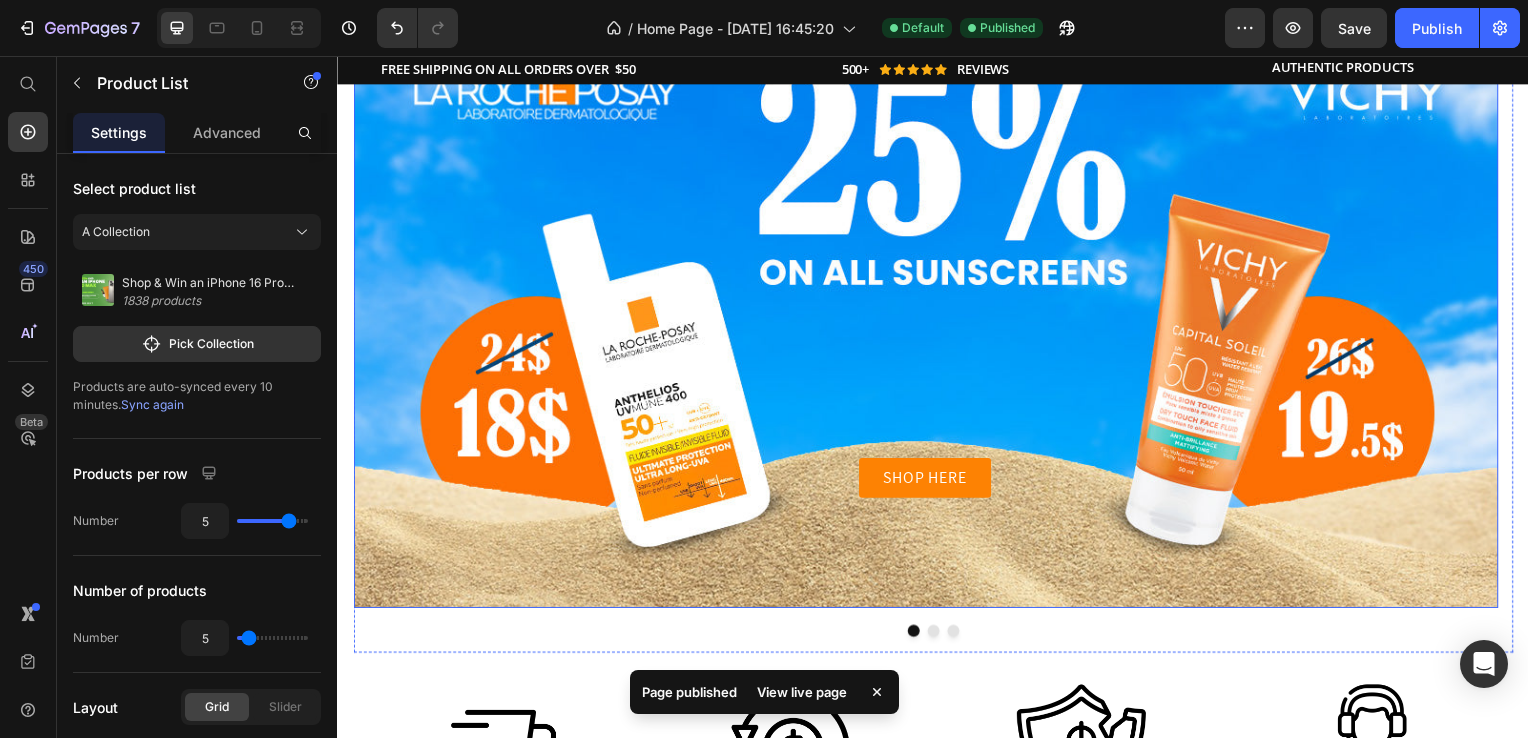scroll, scrollTop: 133, scrollLeft: 0, axis: vertical 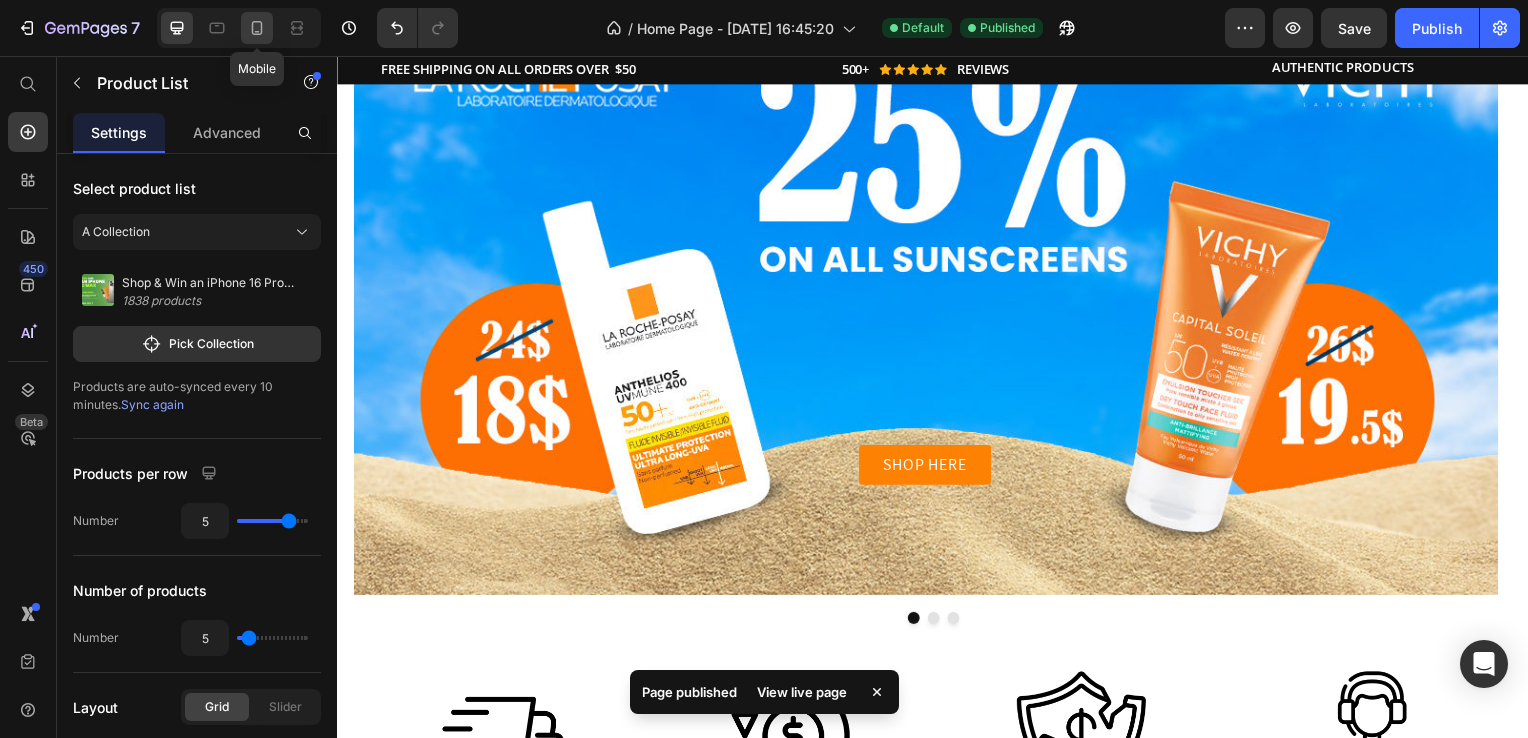 click 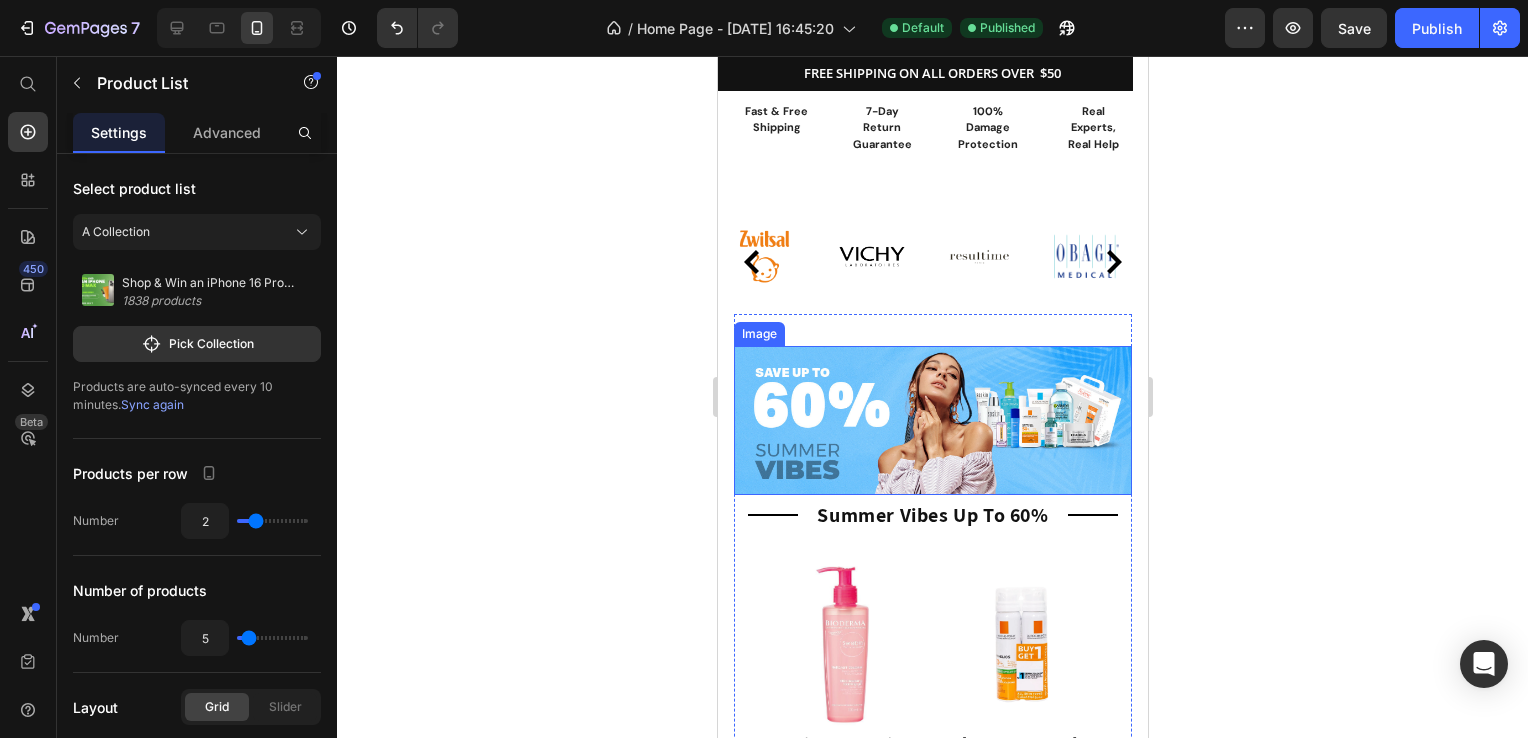 scroll, scrollTop: 633, scrollLeft: 0, axis: vertical 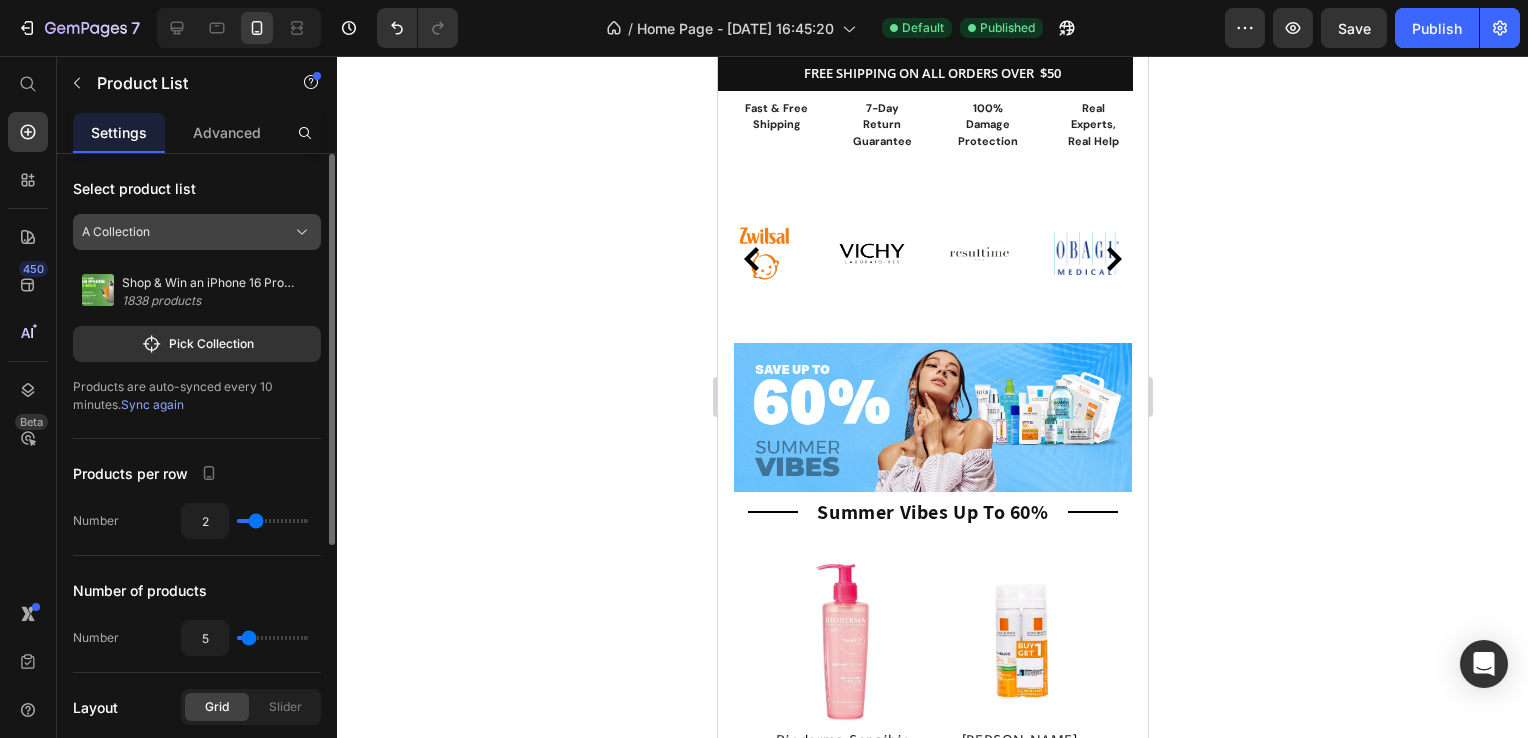 click on "A Collection" 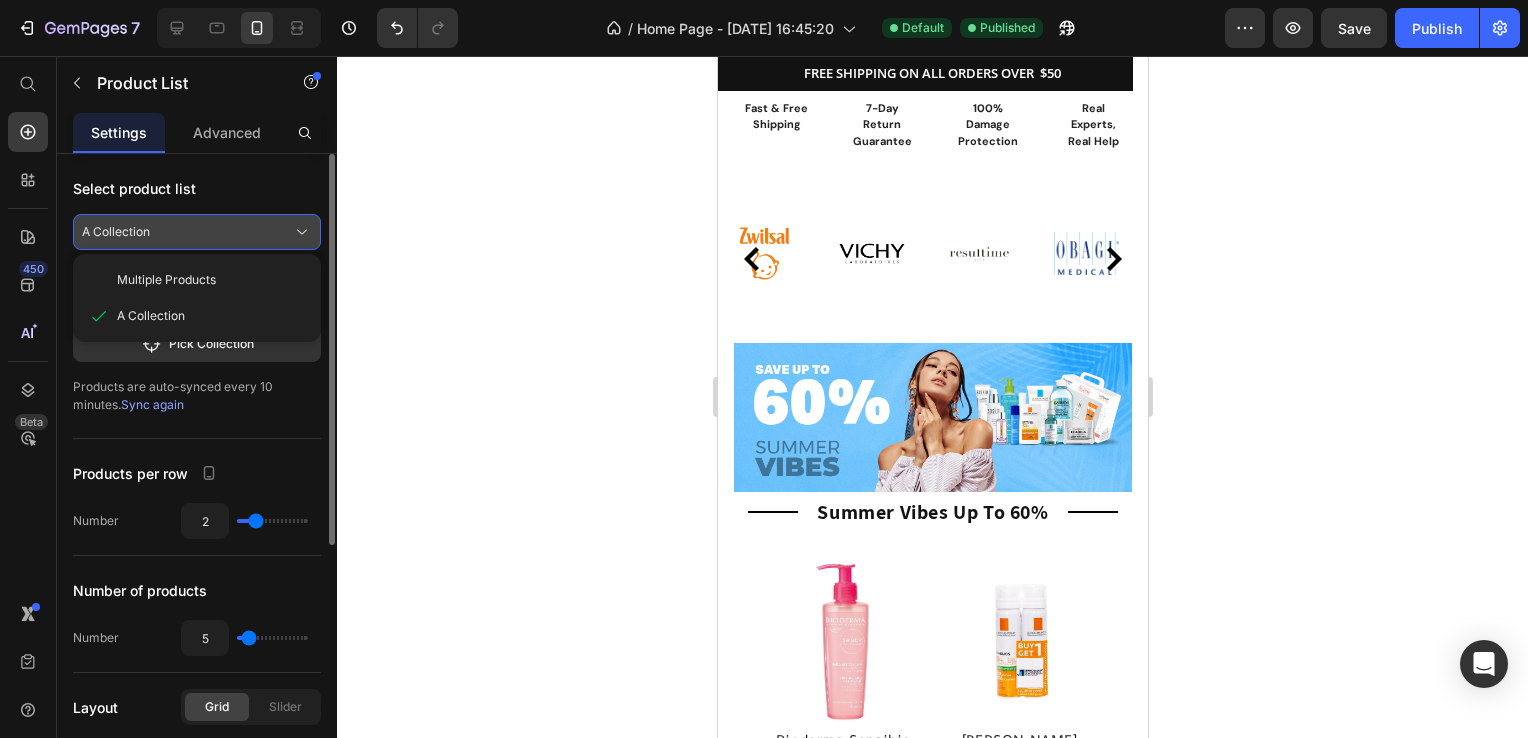 click on "A Collection" 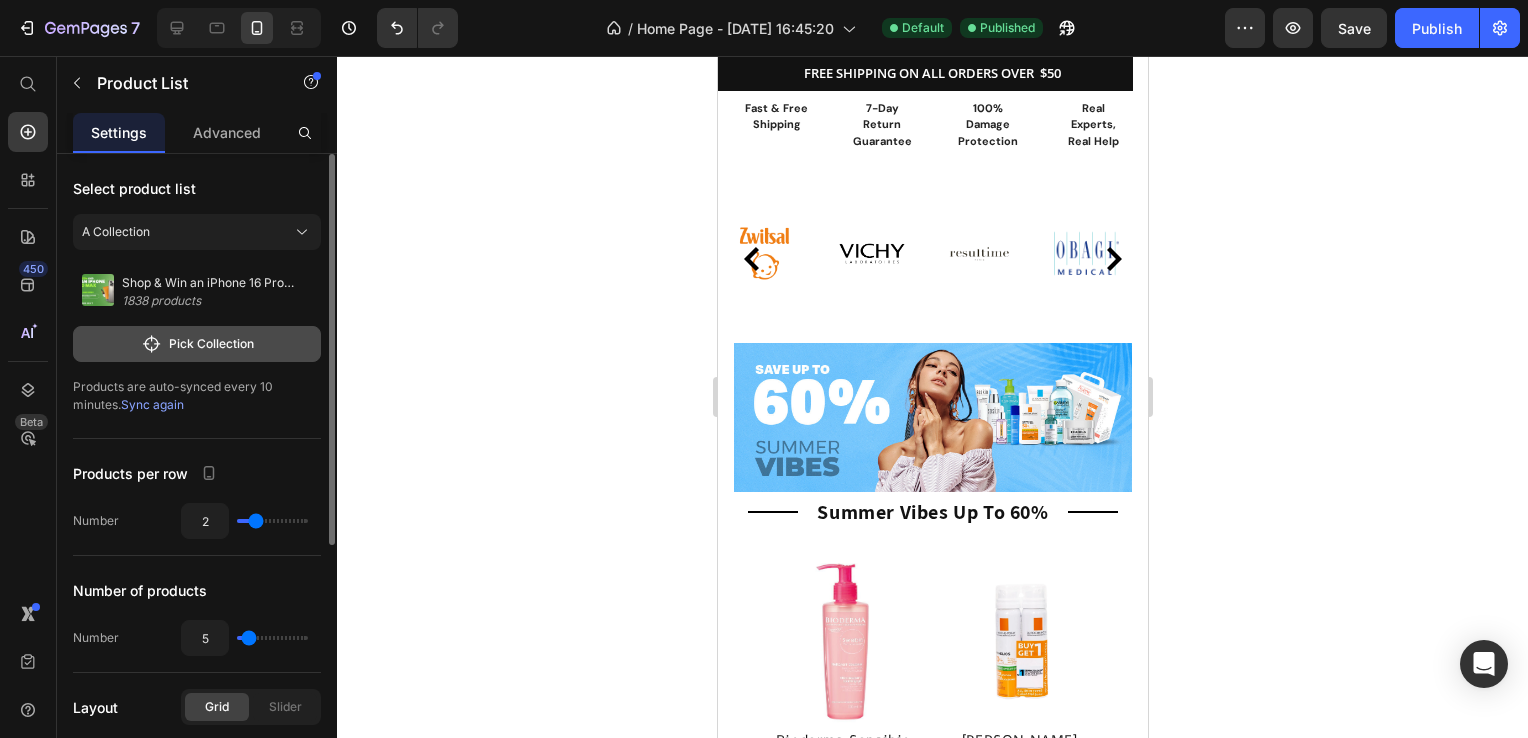 click on "Pick Collection" at bounding box center (197, 344) 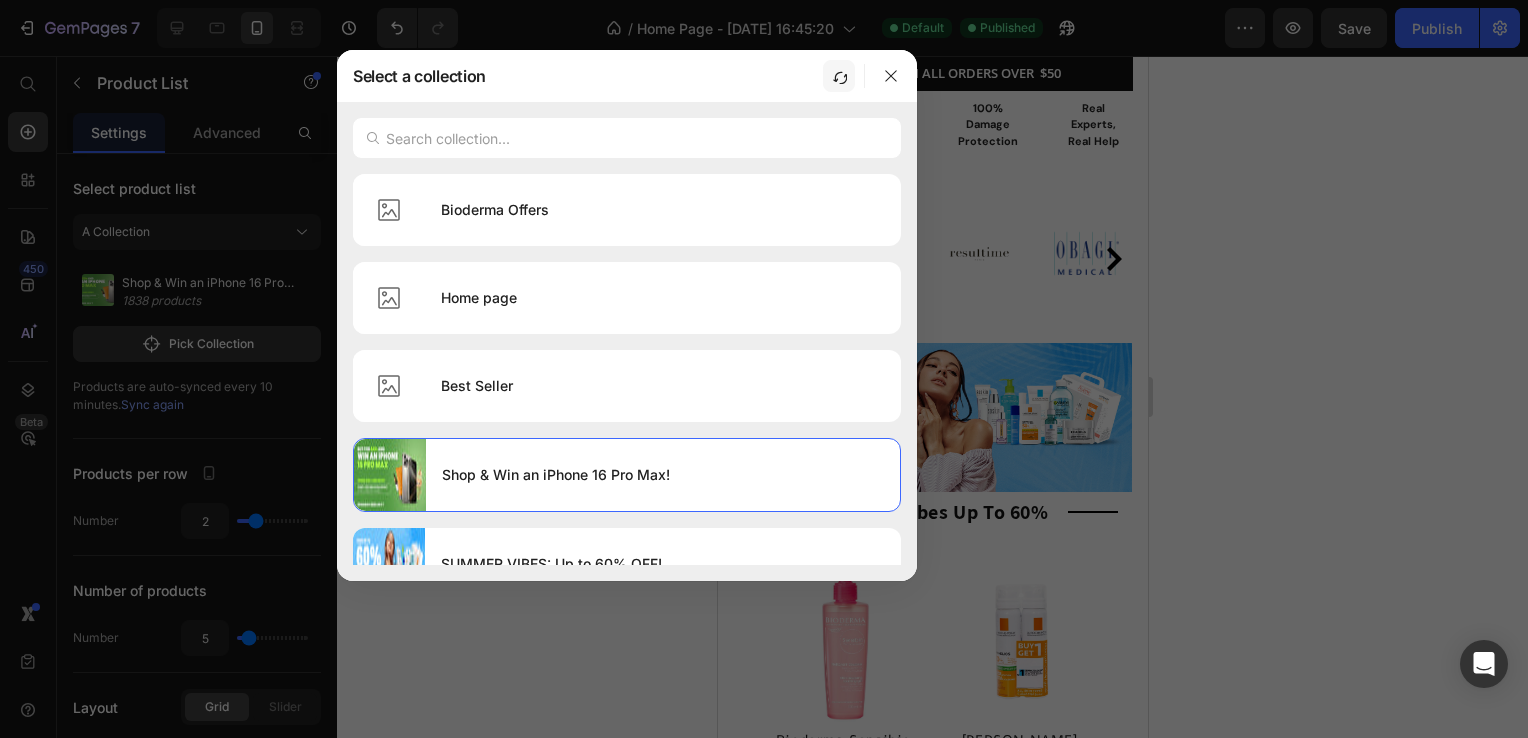 click at bounding box center [839, 76] 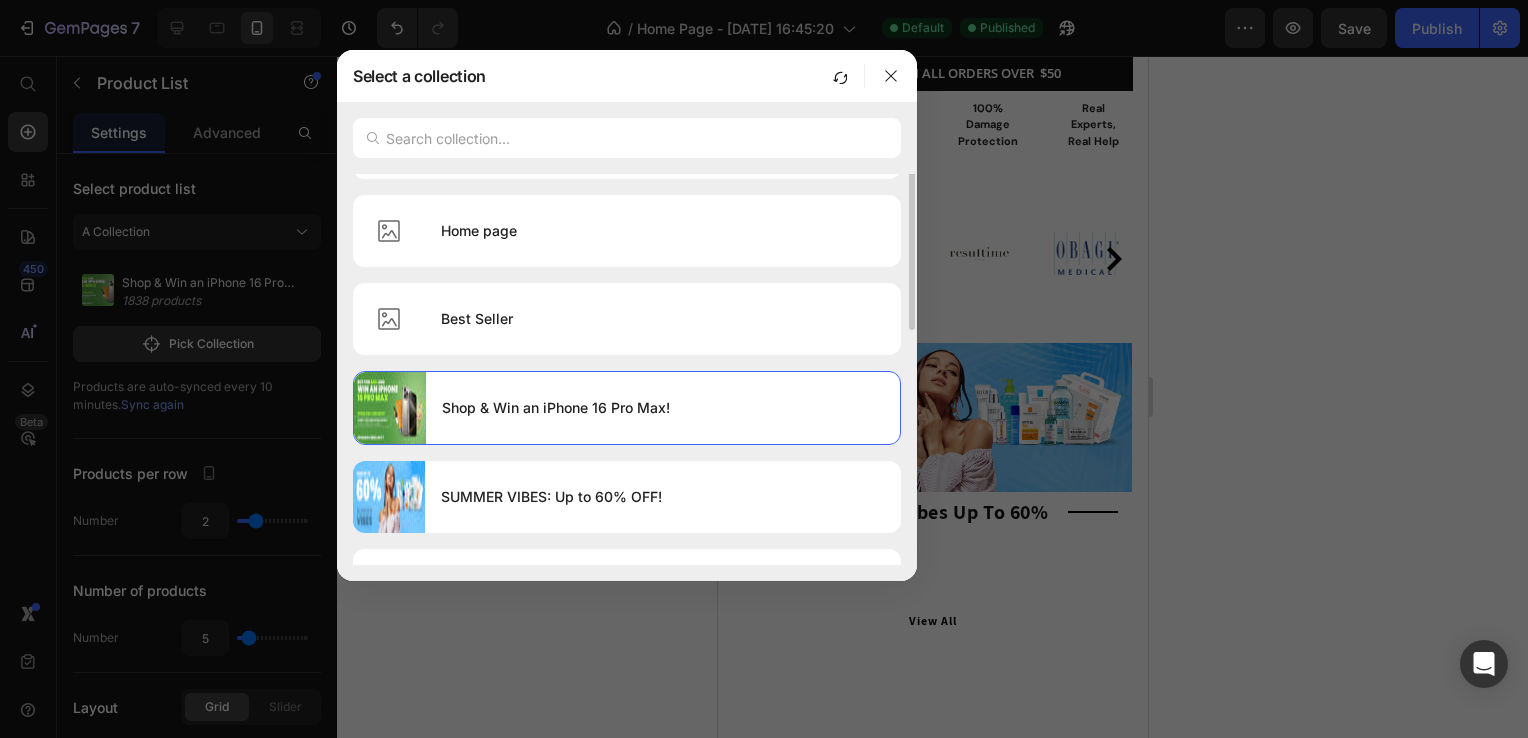 scroll, scrollTop: 134, scrollLeft: 0, axis: vertical 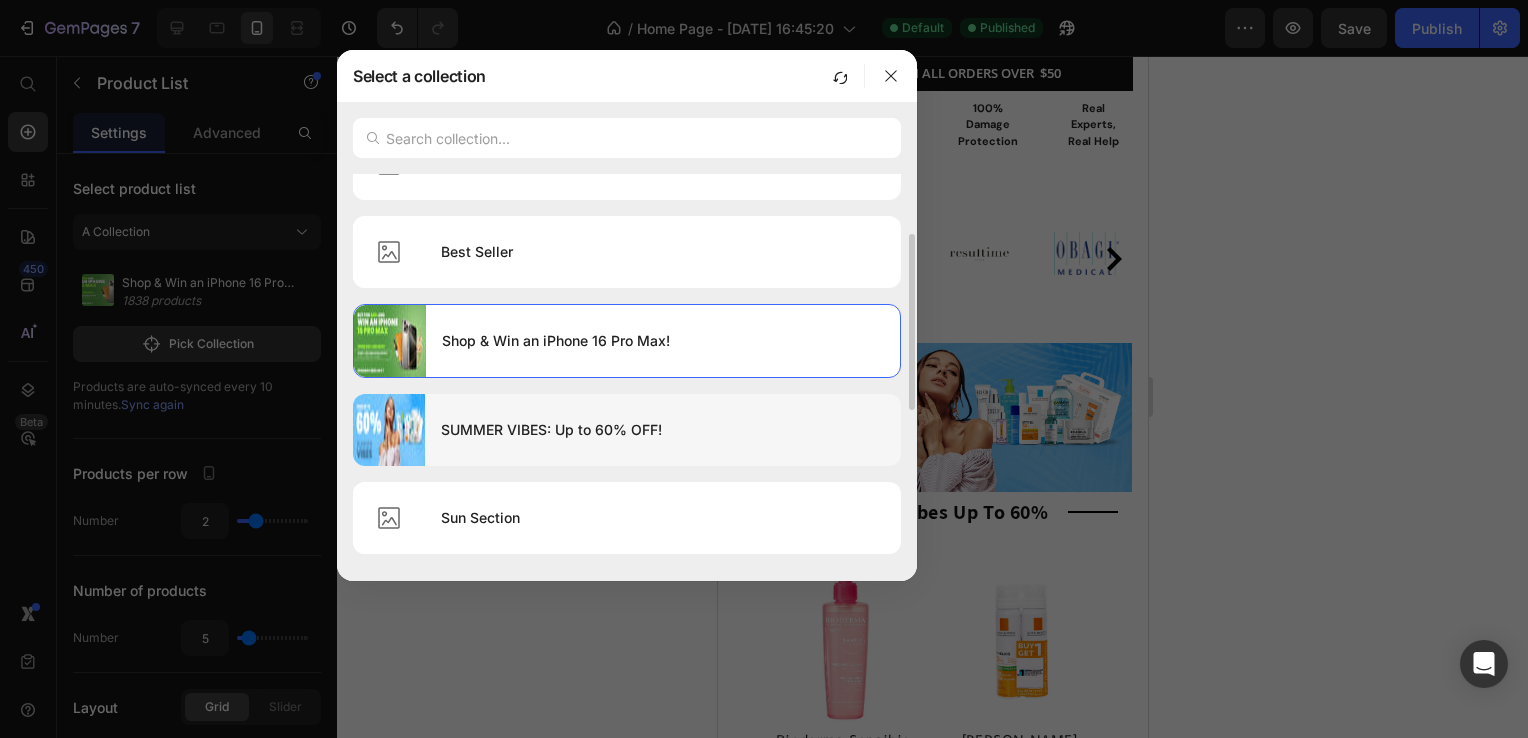 click on "SUMMER VIBES: Up to 60% OFF!" at bounding box center (663, 430) 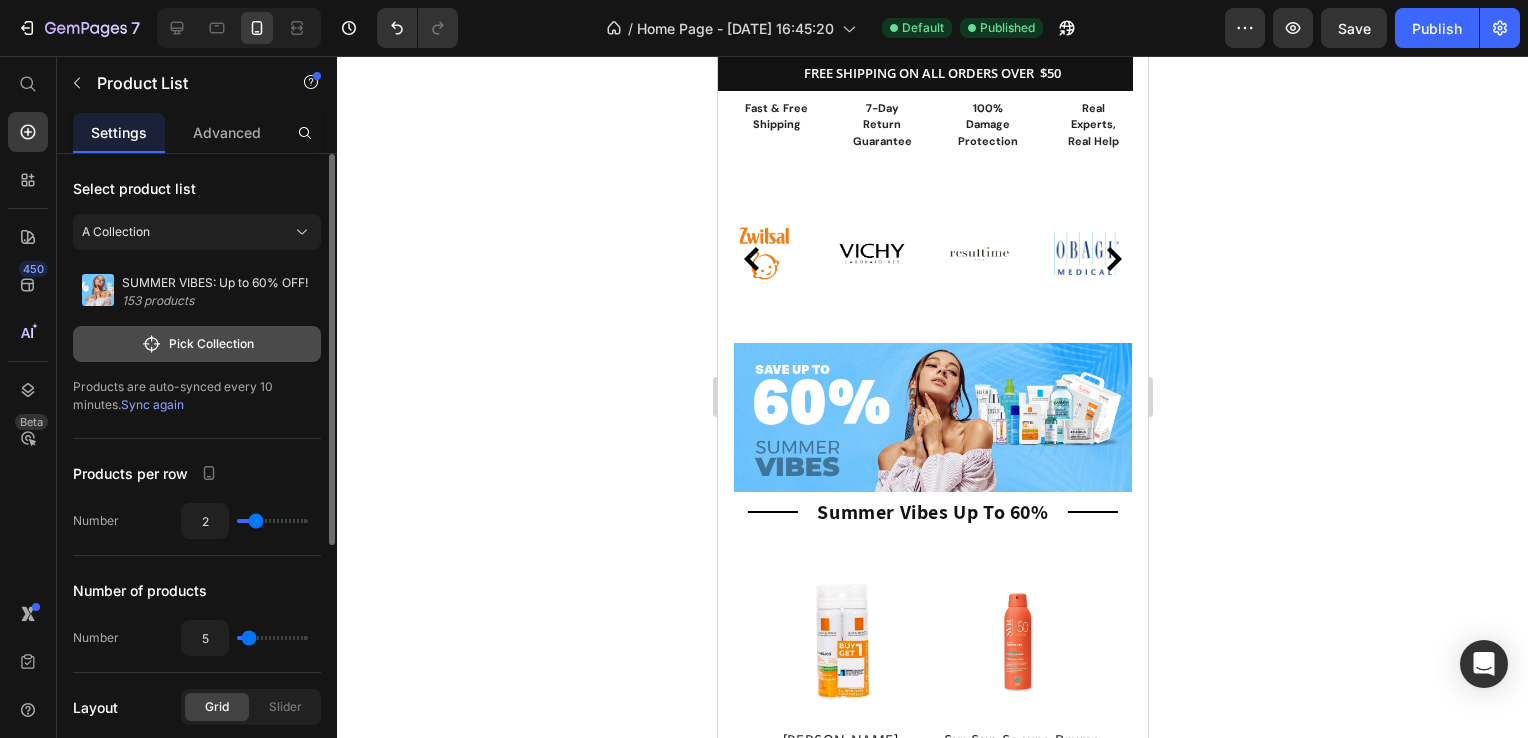 click on "Pick Collection" 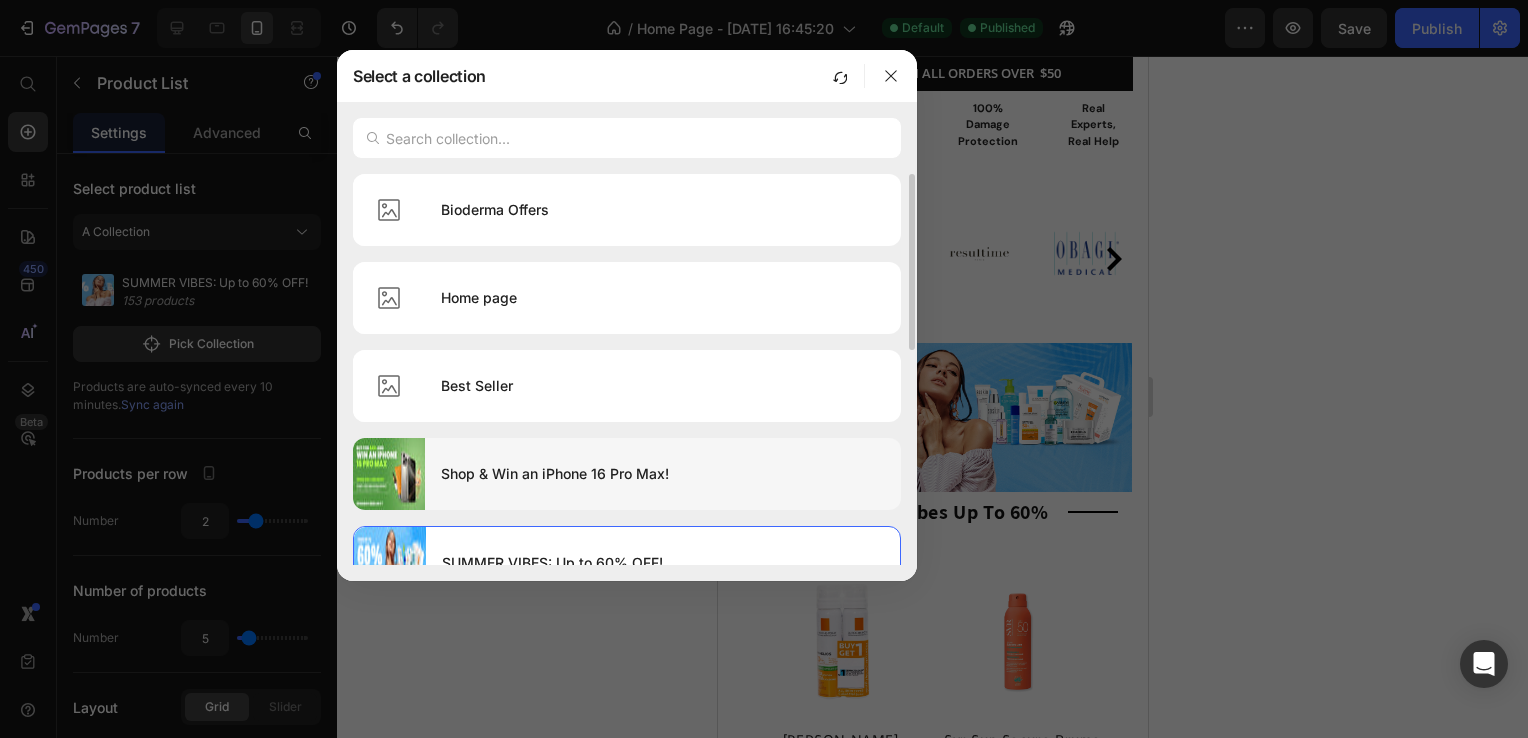 click on "Shop & Win an iPhone 16 Pro Max!" at bounding box center [663, 474] 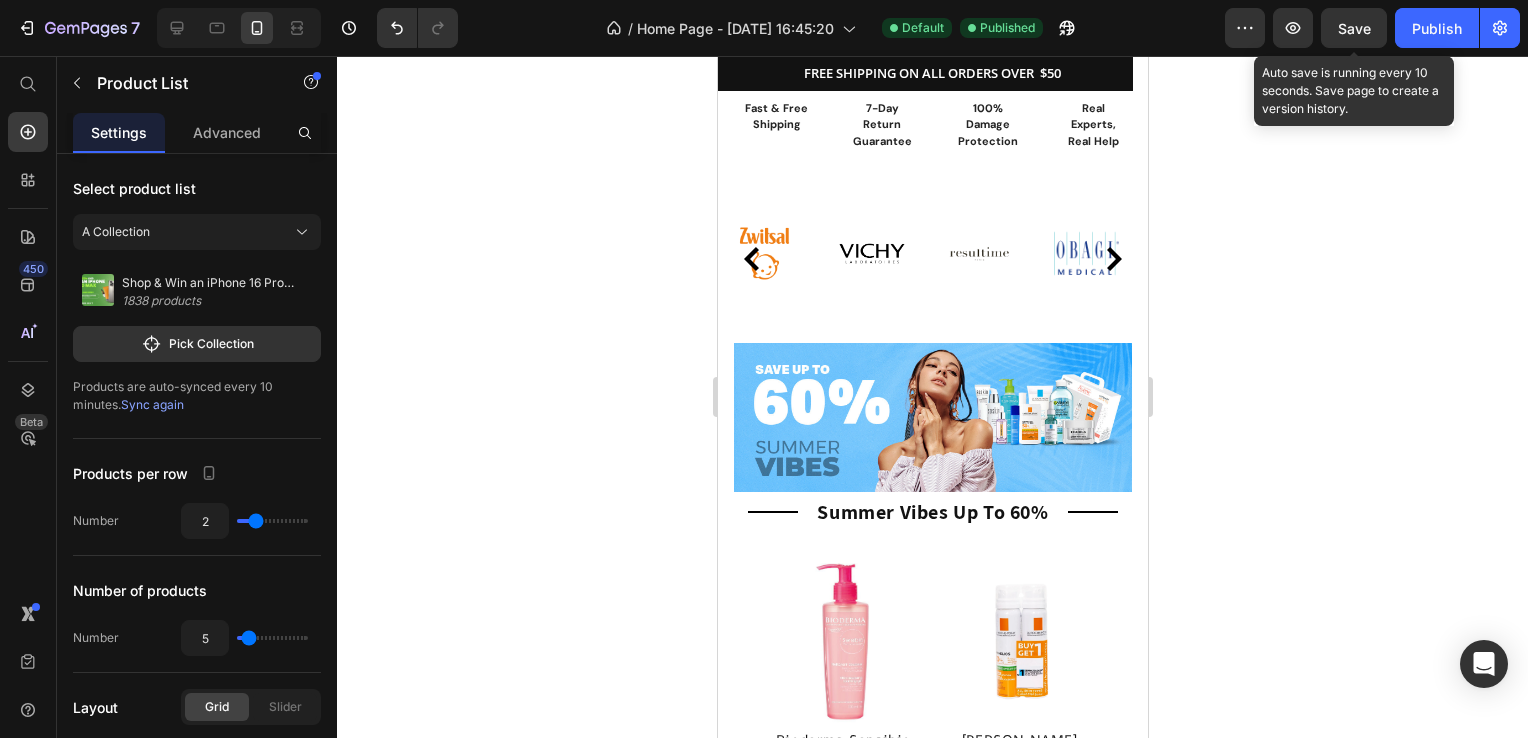 click on "Save" at bounding box center (1354, 28) 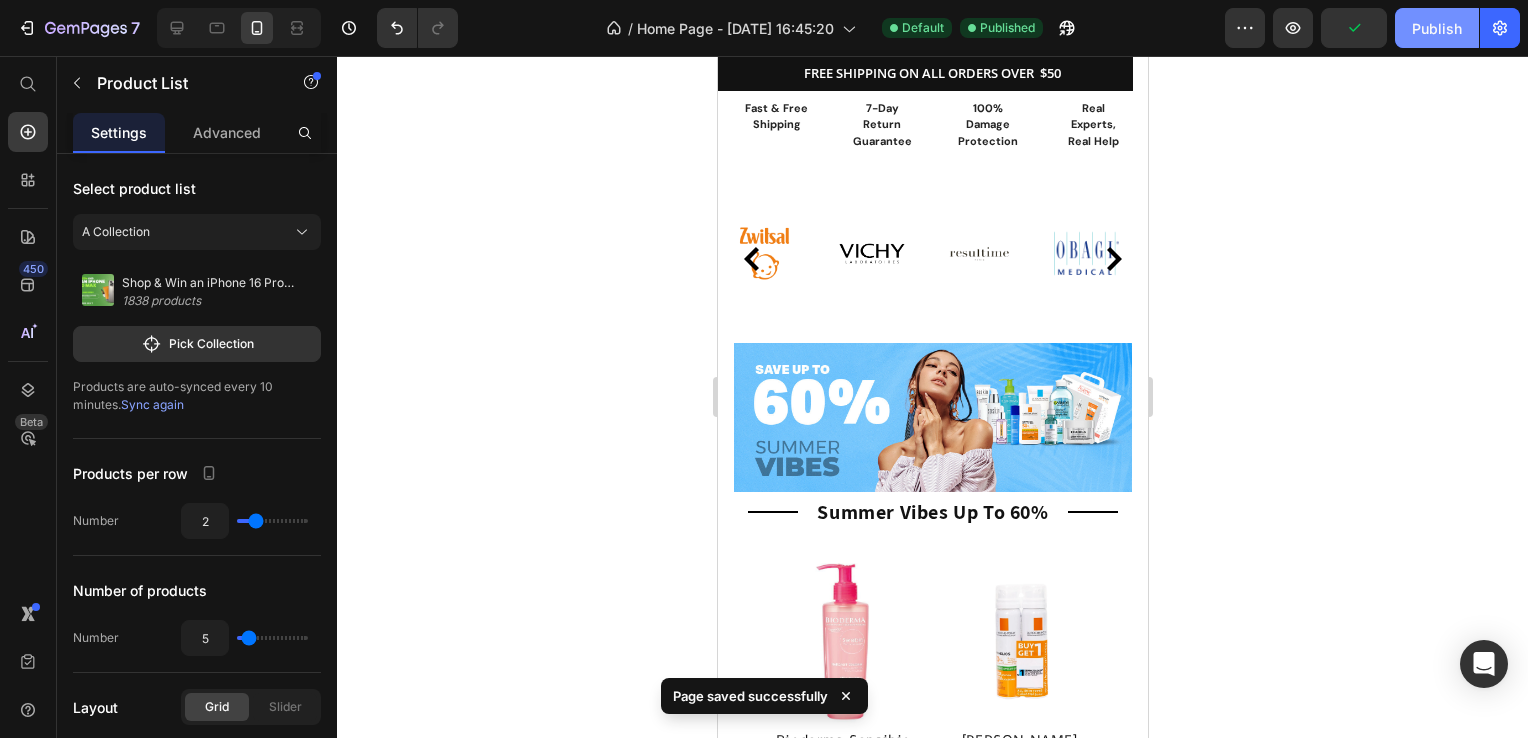 click on "Publish" 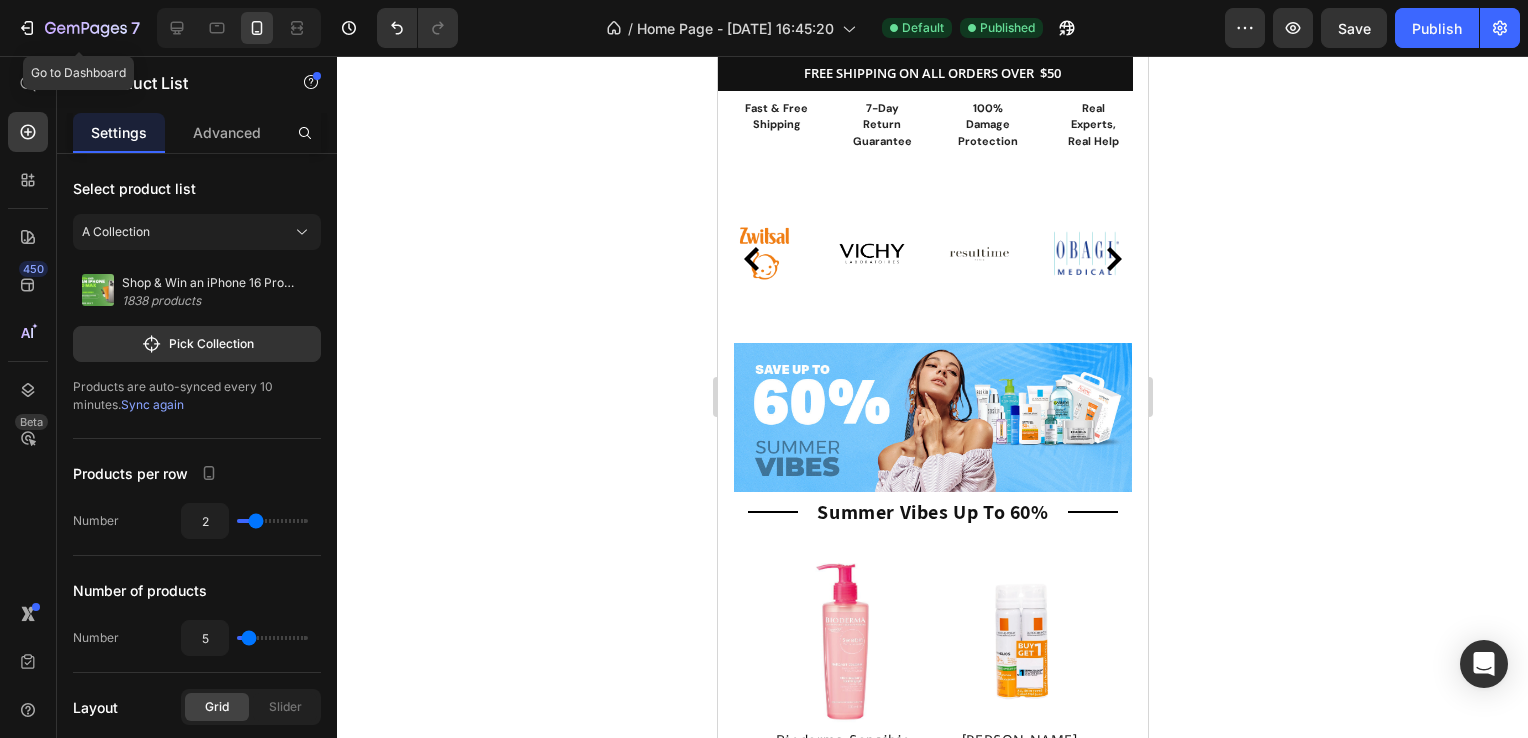 click on "7  Go to Dashboard" 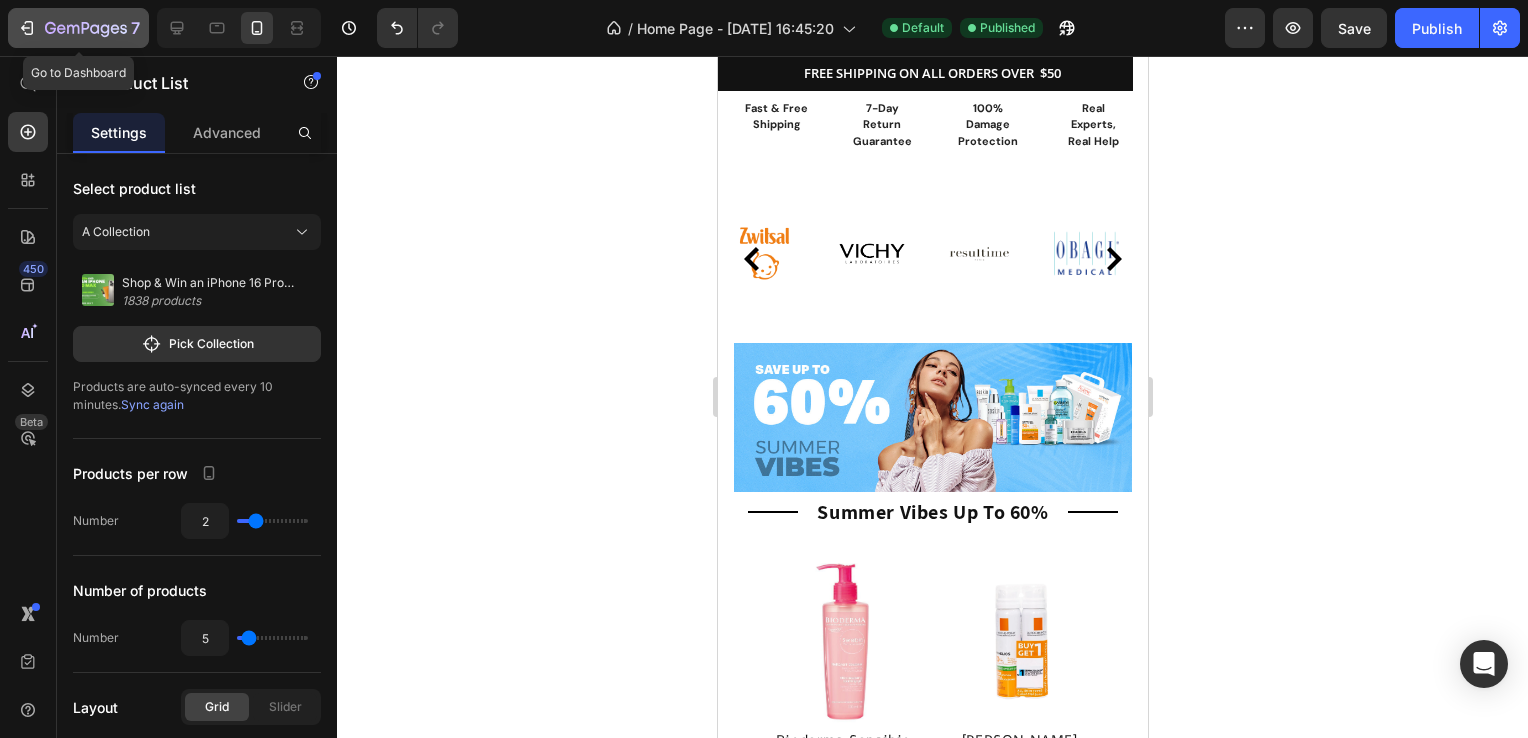 click 